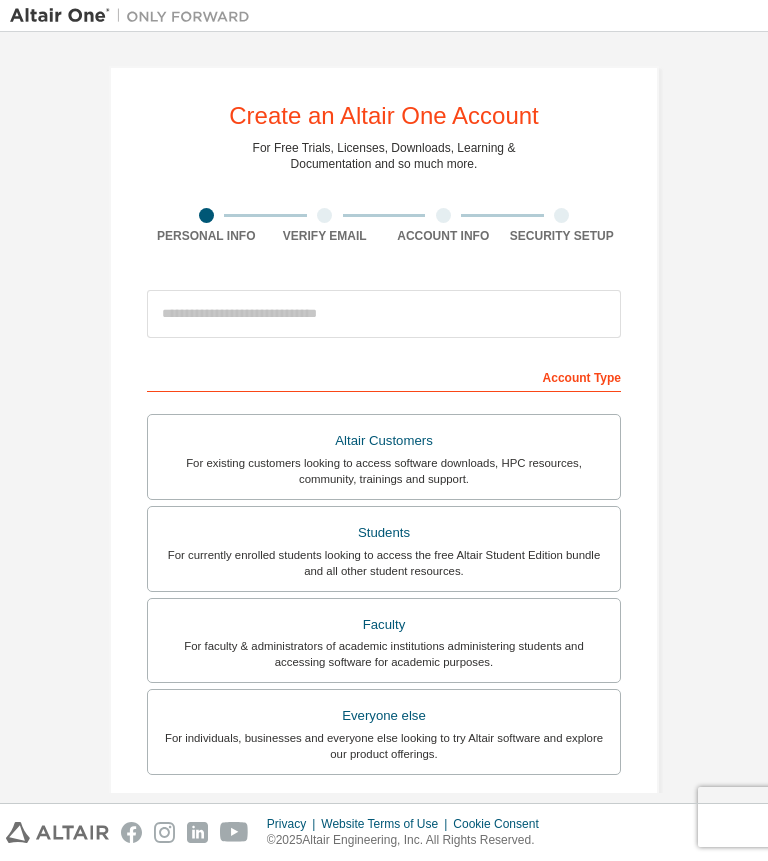 scroll, scrollTop: 0, scrollLeft: 0, axis: both 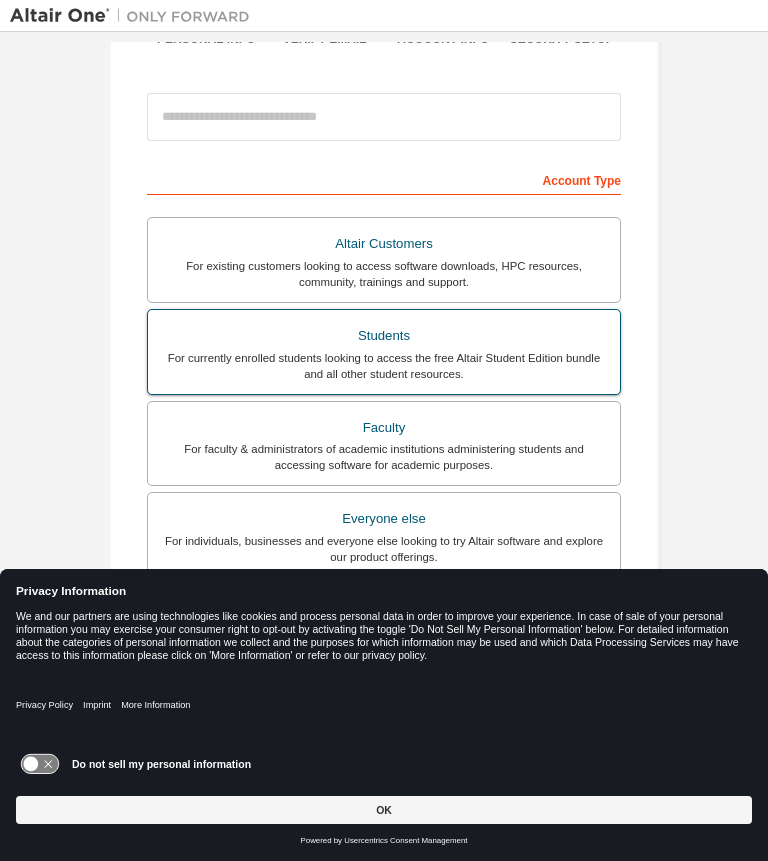 click on "For currently enrolled students looking to access the free Altair Student Edition bundle and all other student resources." at bounding box center (384, 366) 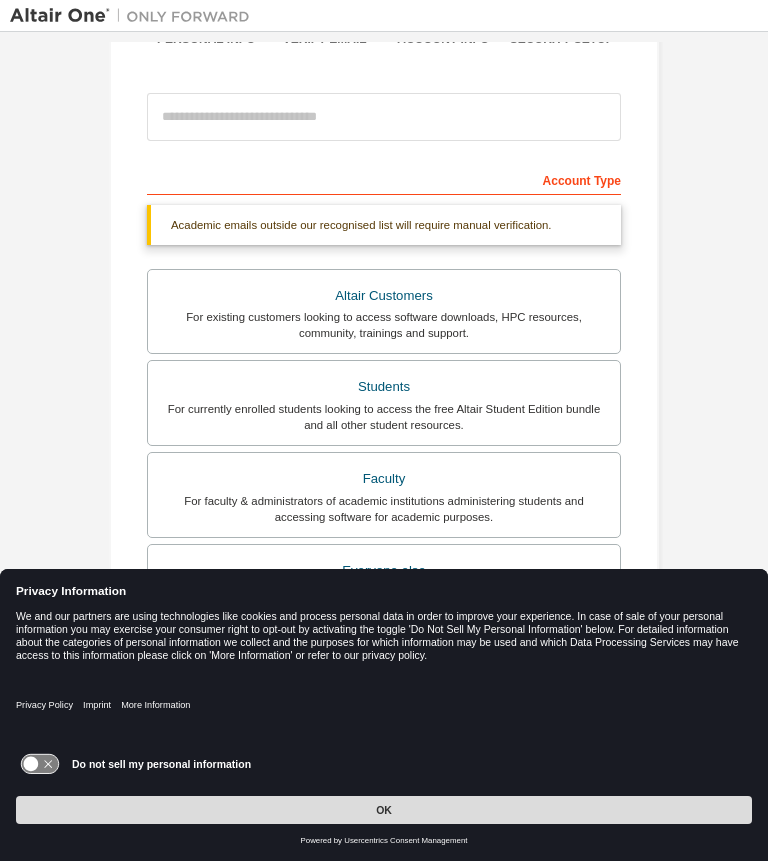 click on "OK" at bounding box center [384, 810] 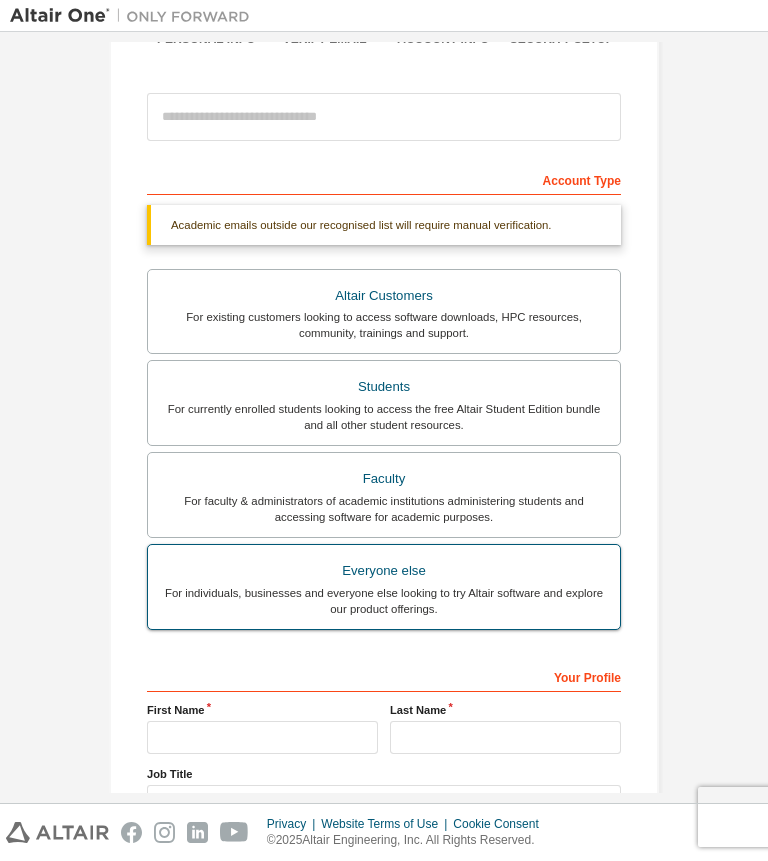 scroll, scrollTop: 360, scrollLeft: 0, axis: vertical 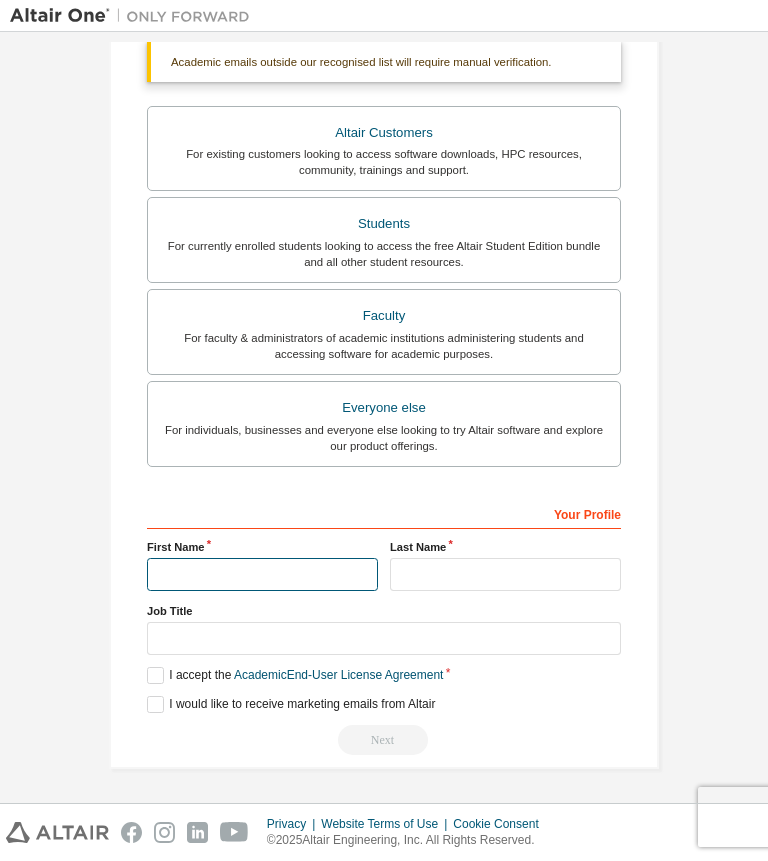 click at bounding box center (262, 574) 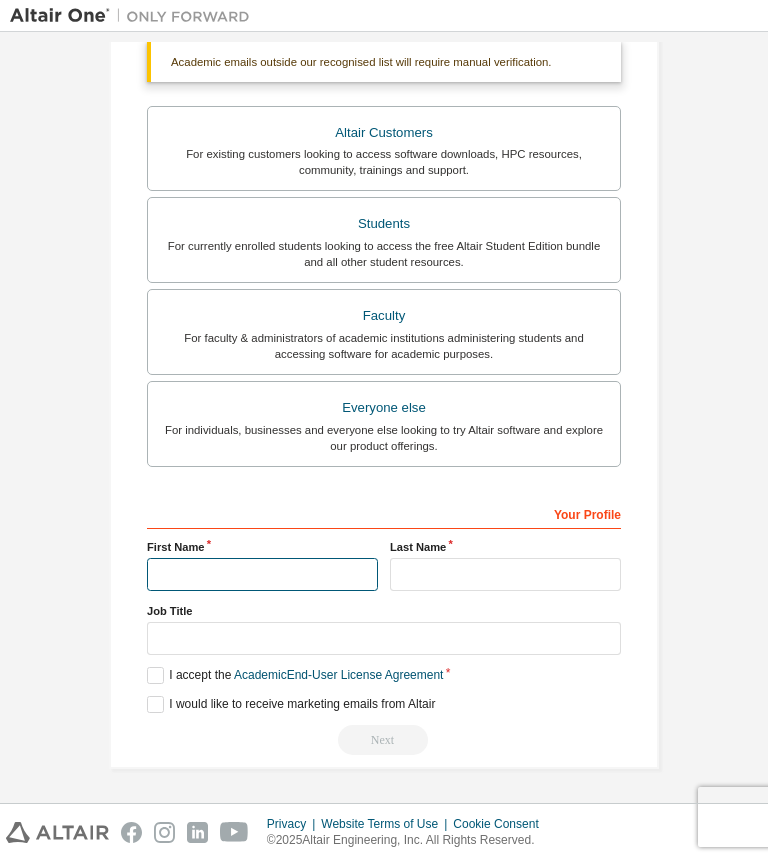 type on "*****" 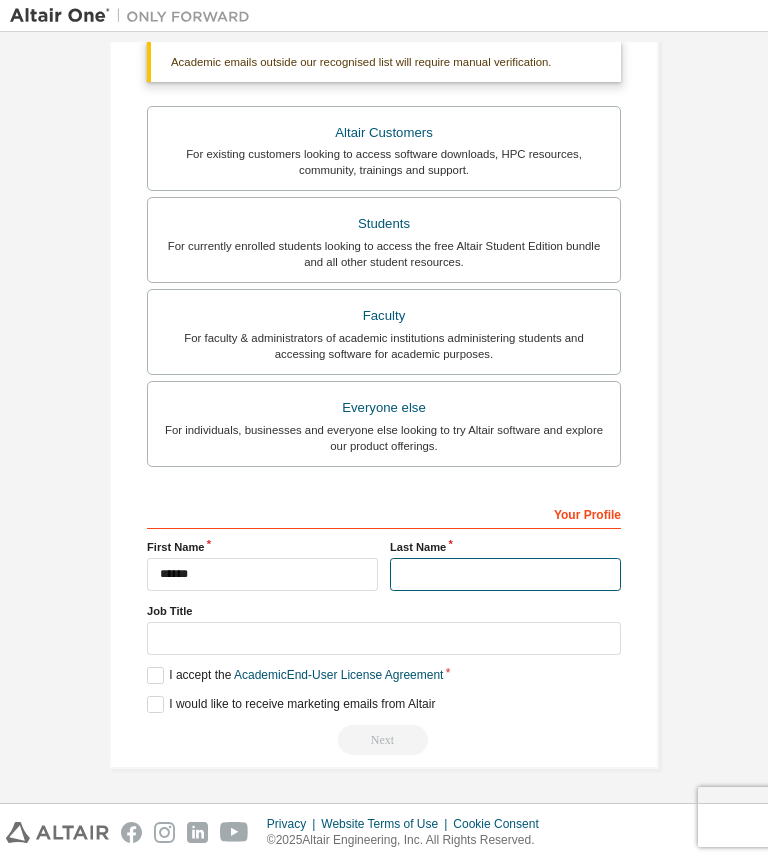 click at bounding box center (505, 574) 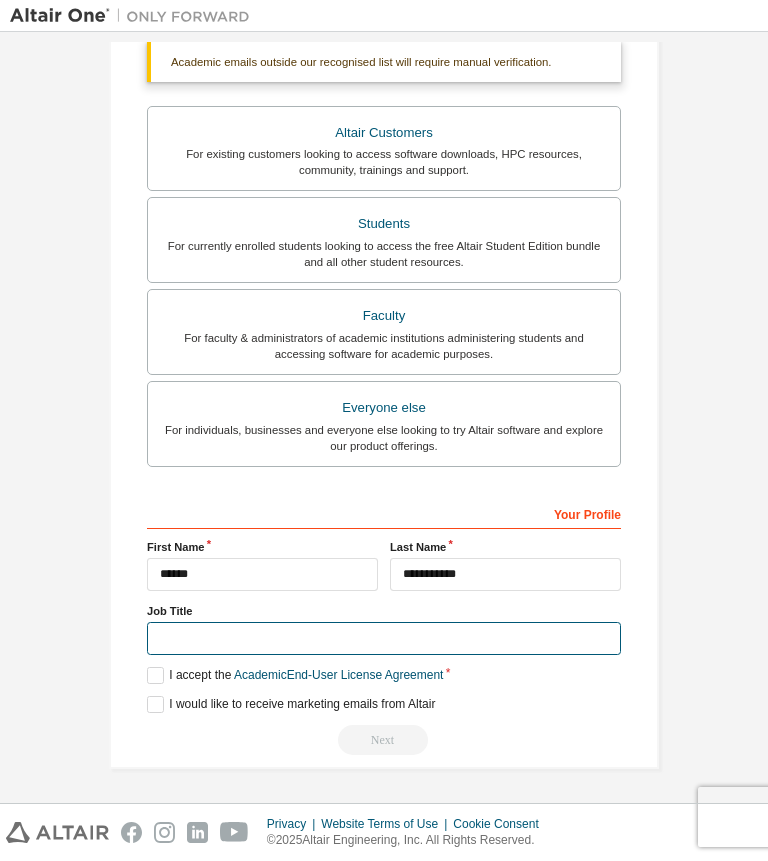 click at bounding box center (384, 638) 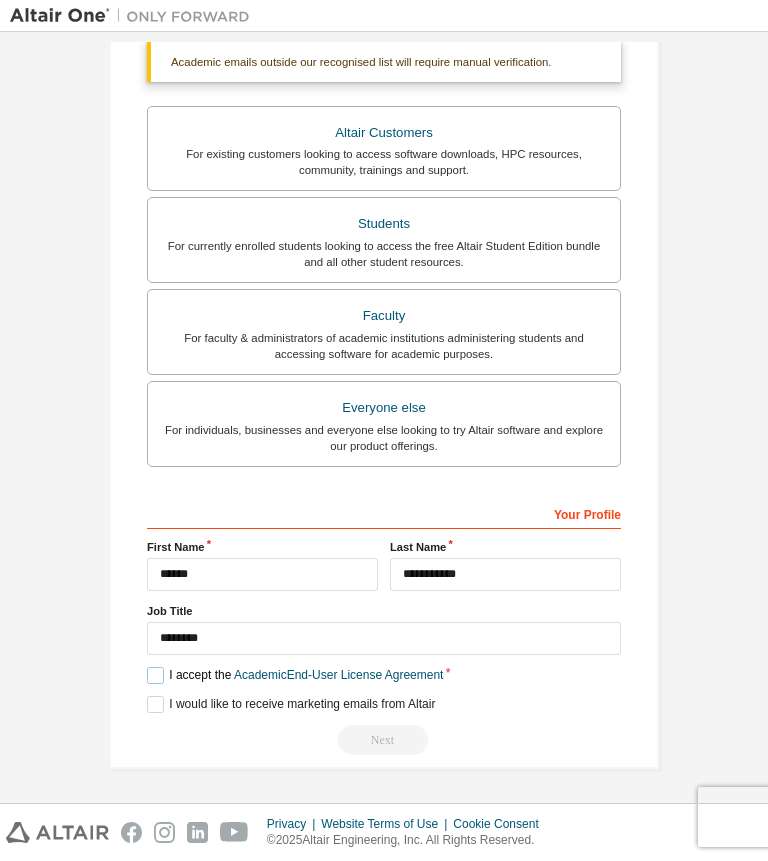 click on "I accept the   Academic   End-User License Agreement" at bounding box center (295, 675) 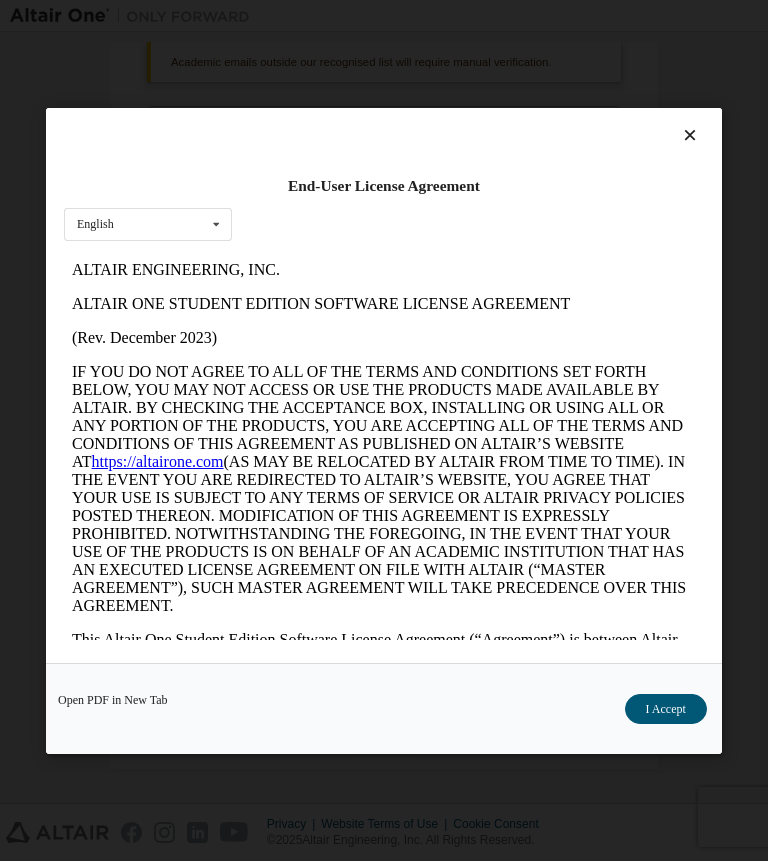 scroll, scrollTop: 0, scrollLeft: 0, axis: both 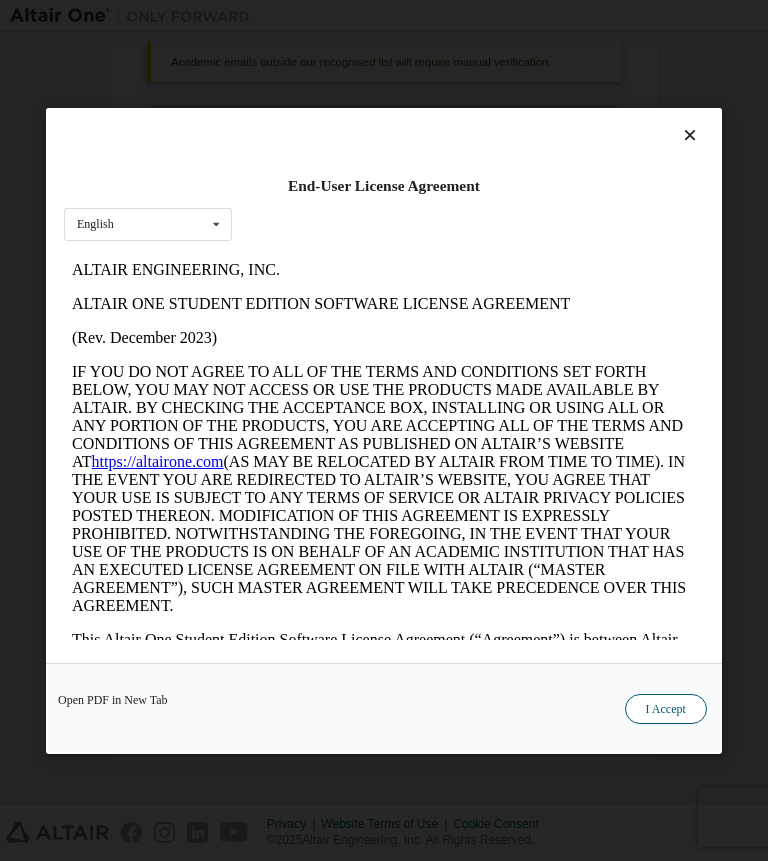 click on "I Accept" at bounding box center [666, 708] 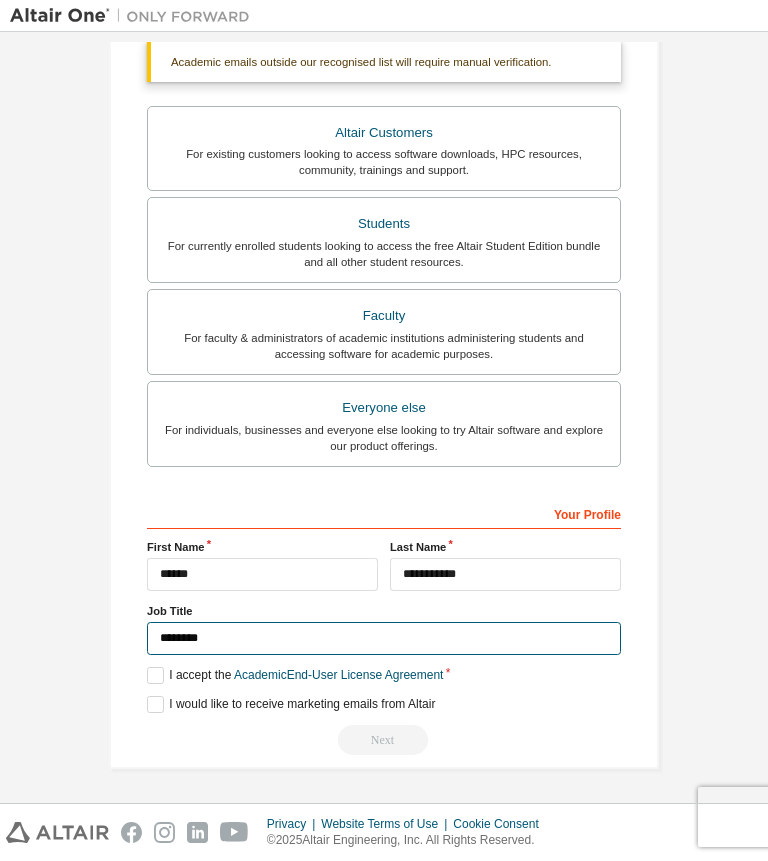click on "*******" at bounding box center (384, 638) 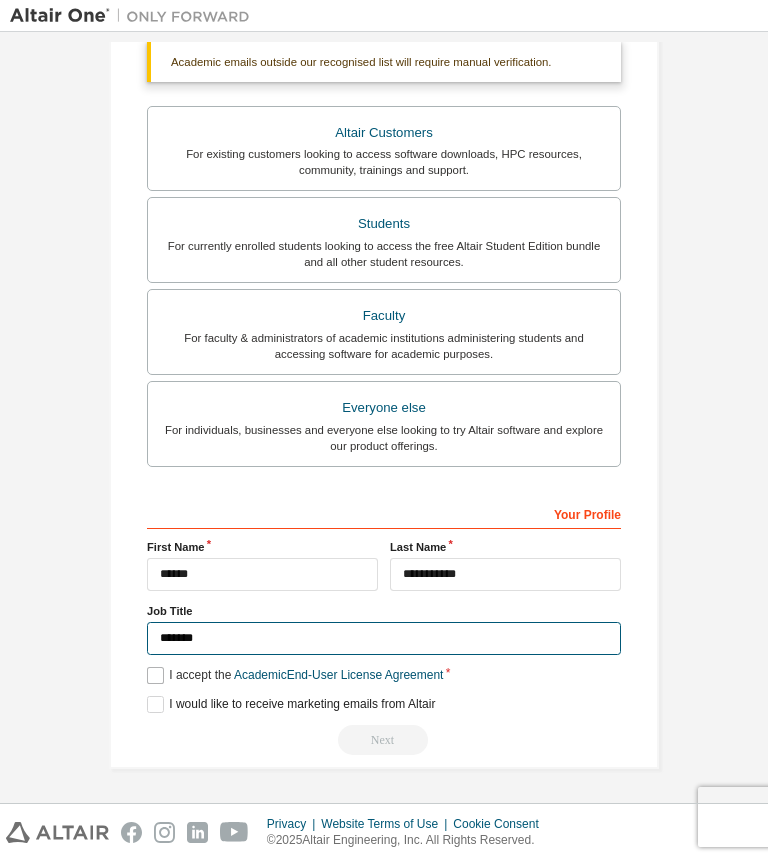 type on "*******" 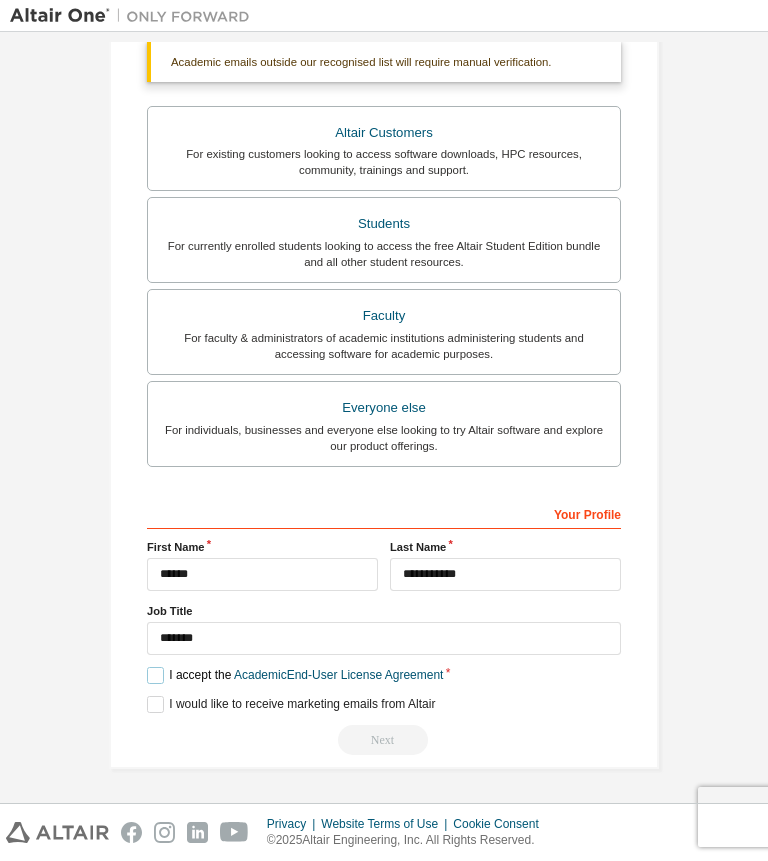 click on "I accept the   Academic   End-User License Agreement" at bounding box center (295, 675) 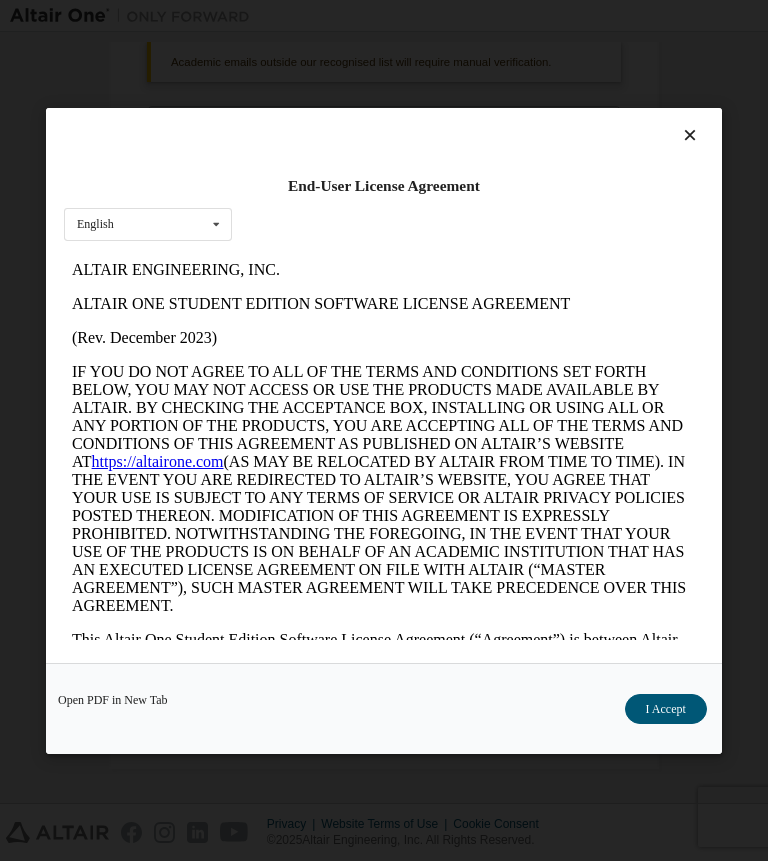 scroll, scrollTop: 0, scrollLeft: 0, axis: both 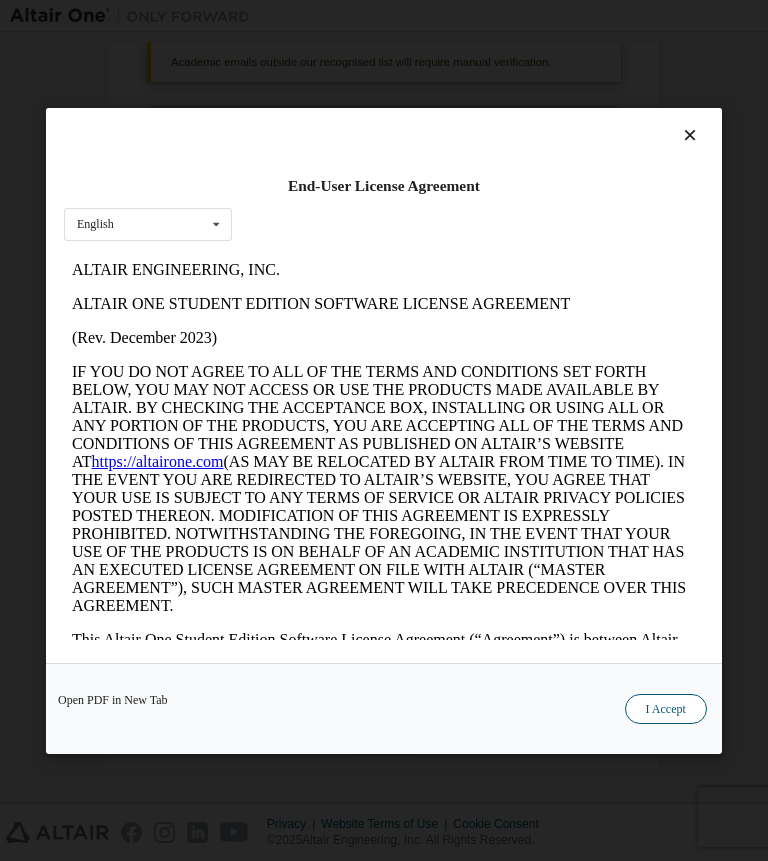 click on "I Accept" at bounding box center (666, 708) 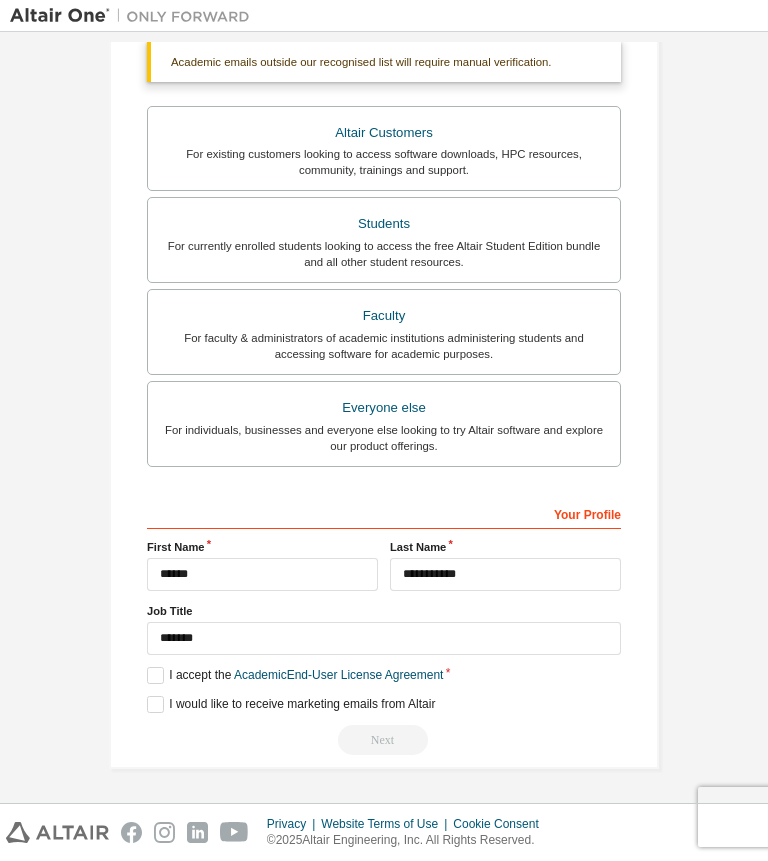 click on "Next" at bounding box center [384, 740] 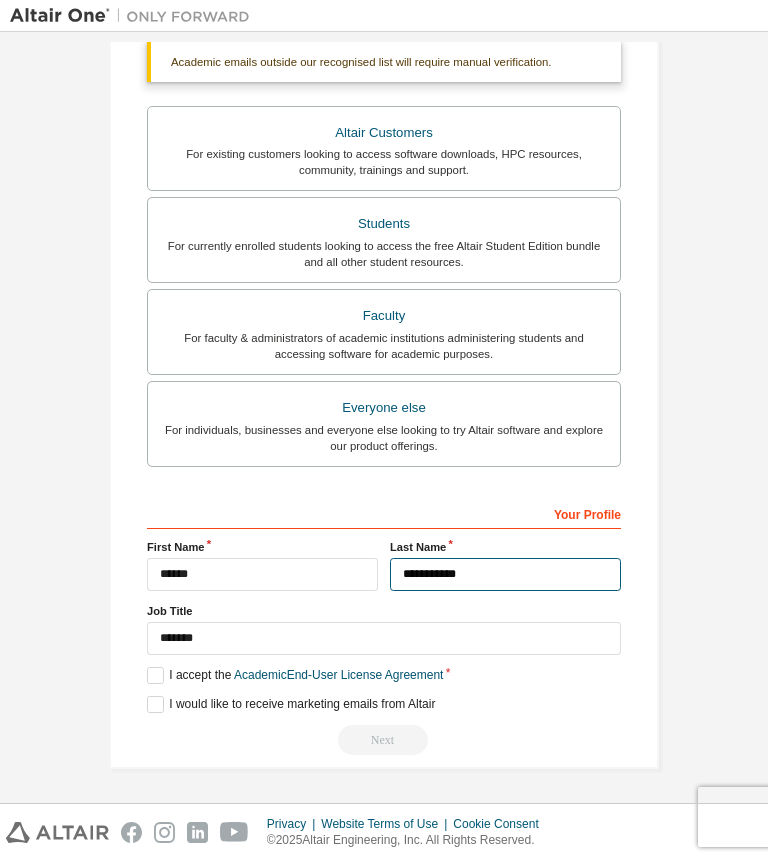 click on "**********" at bounding box center [505, 574] 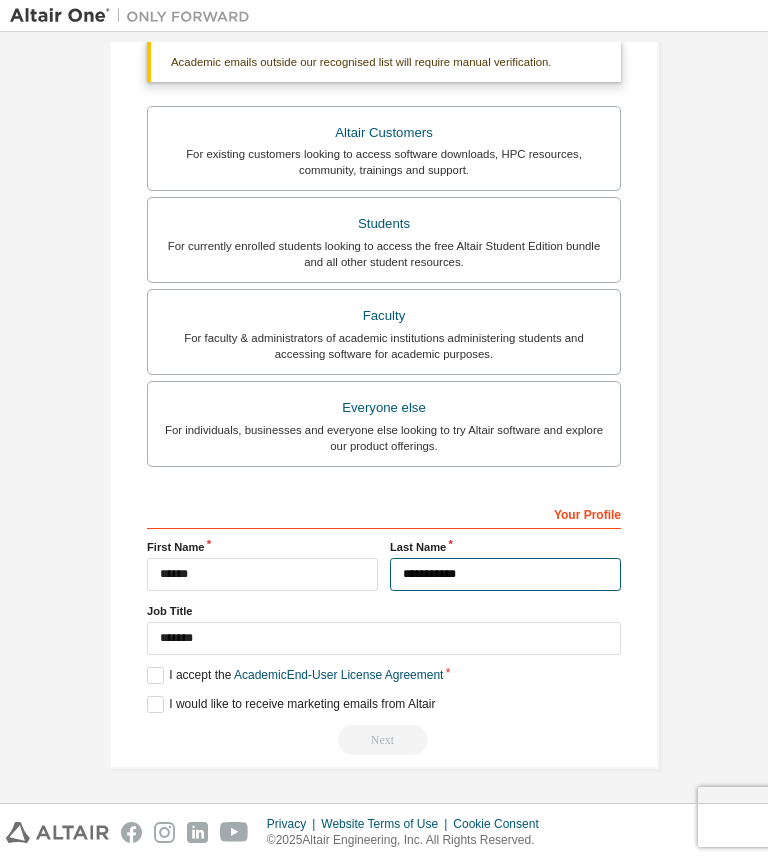 click on "**********" at bounding box center [505, 574] 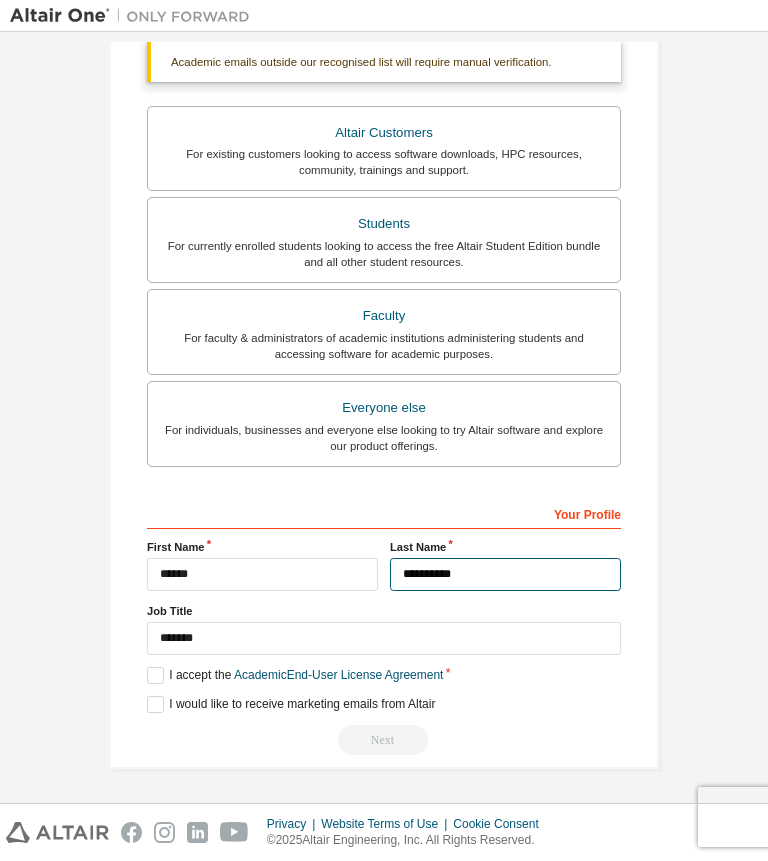 type on "**********" 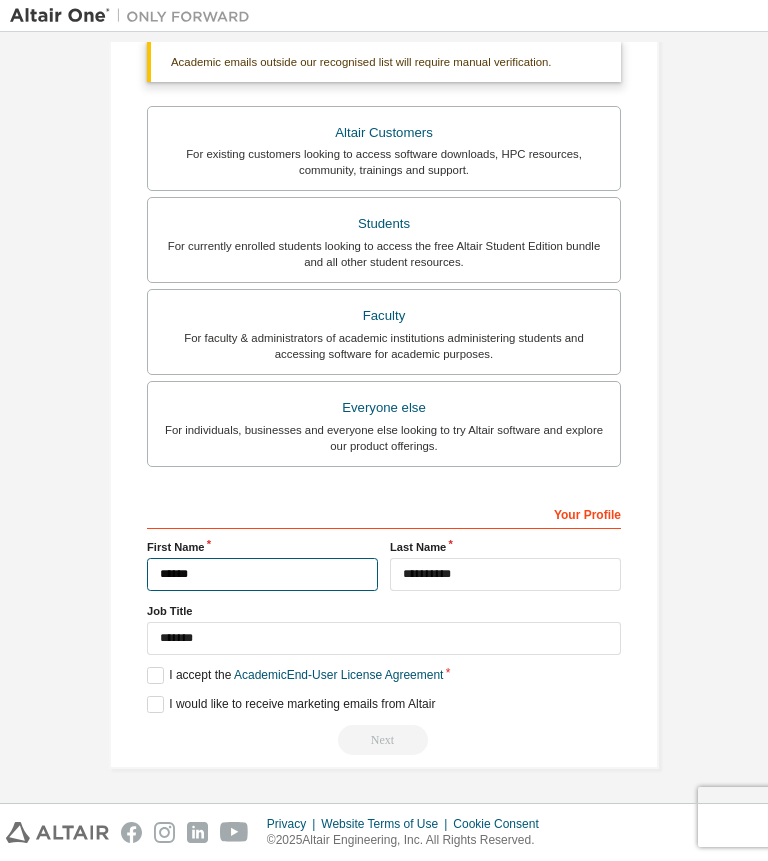 click on "*****" at bounding box center (262, 574) 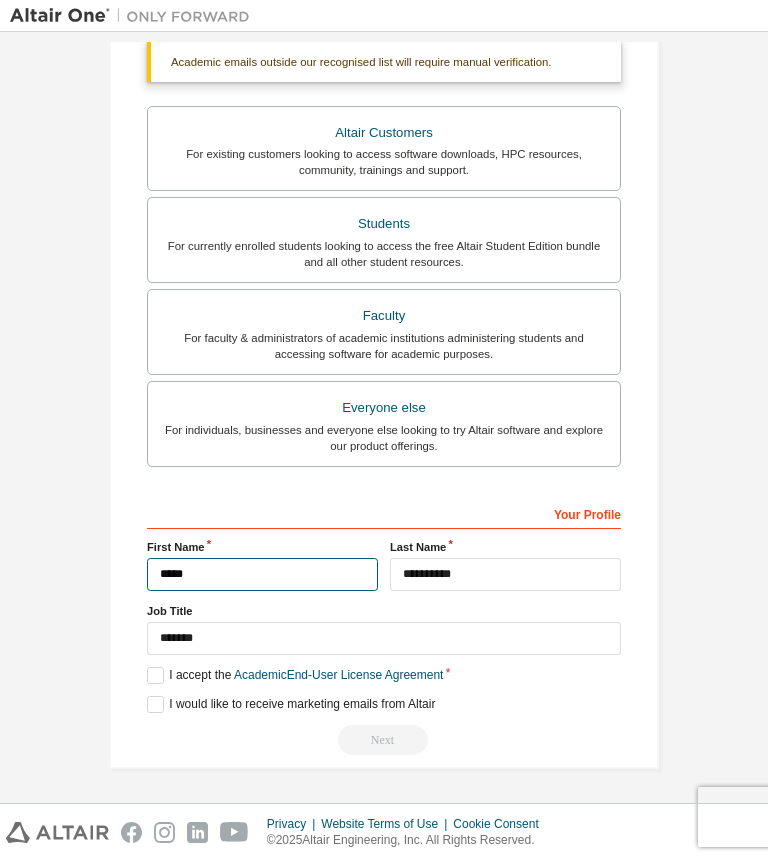 type on "*****" 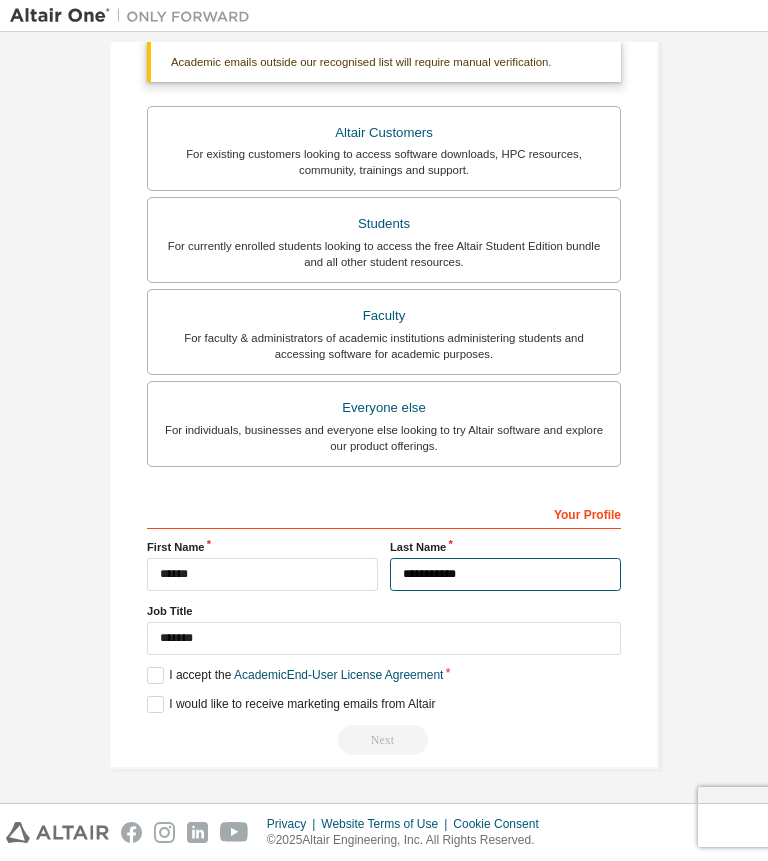 type on "**********" 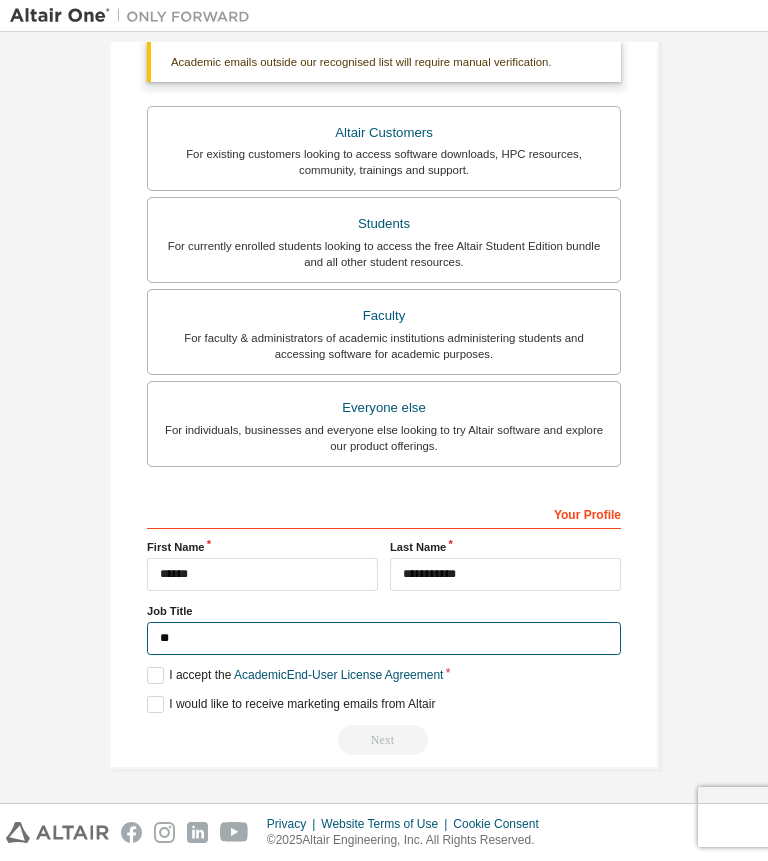 type on "*" 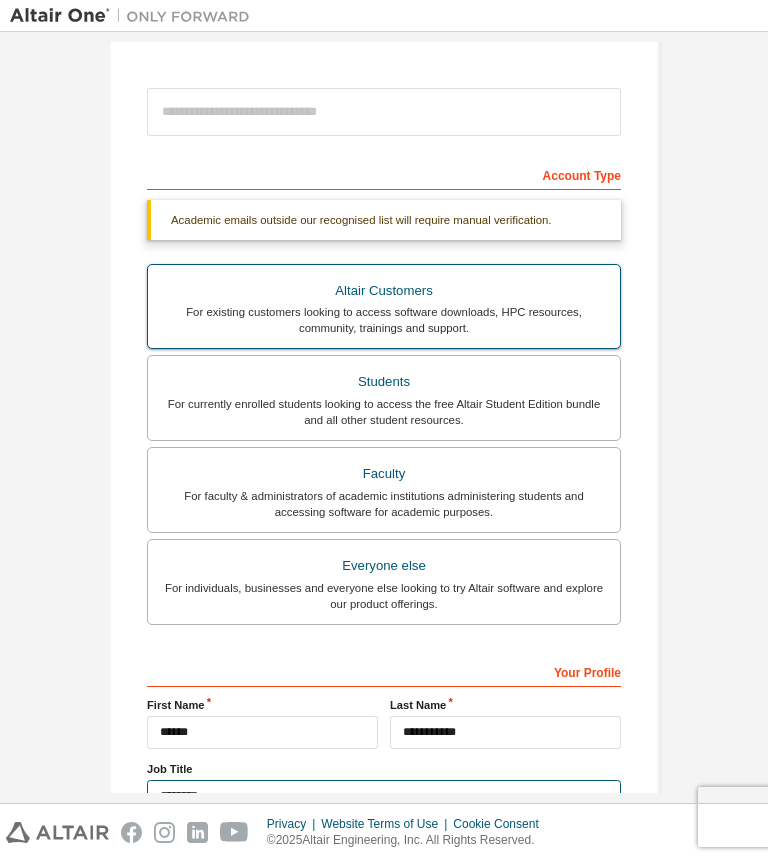 scroll, scrollTop: 360, scrollLeft: 0, axis: vertical 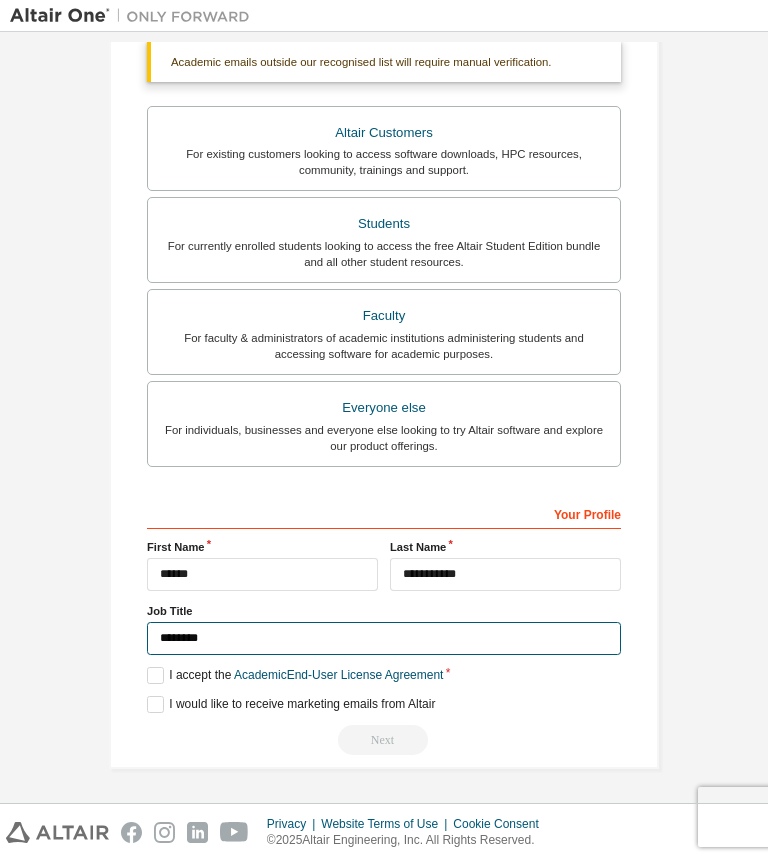 type on "*******" 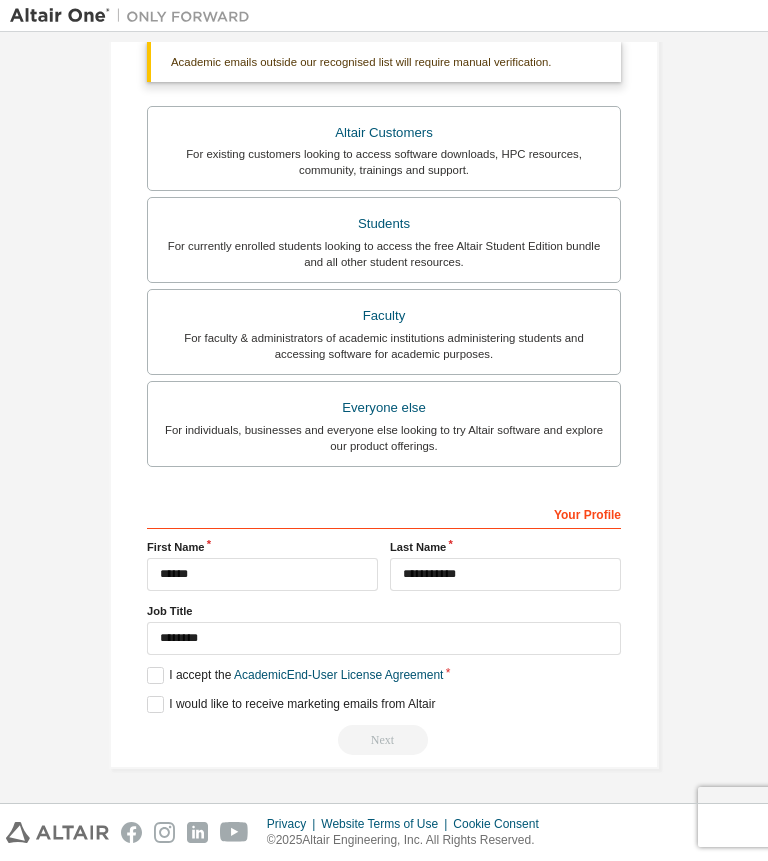 click on "Next" at bounding box center (384, 740) 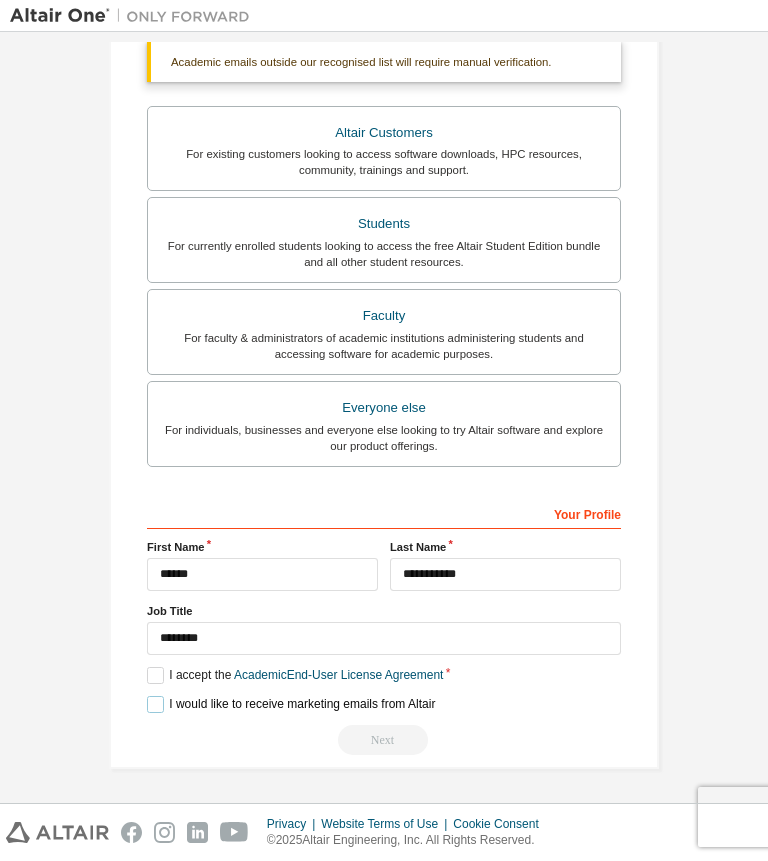 click on "I would like to receive marketing emails from Altair" at bounding box center (291, 704) 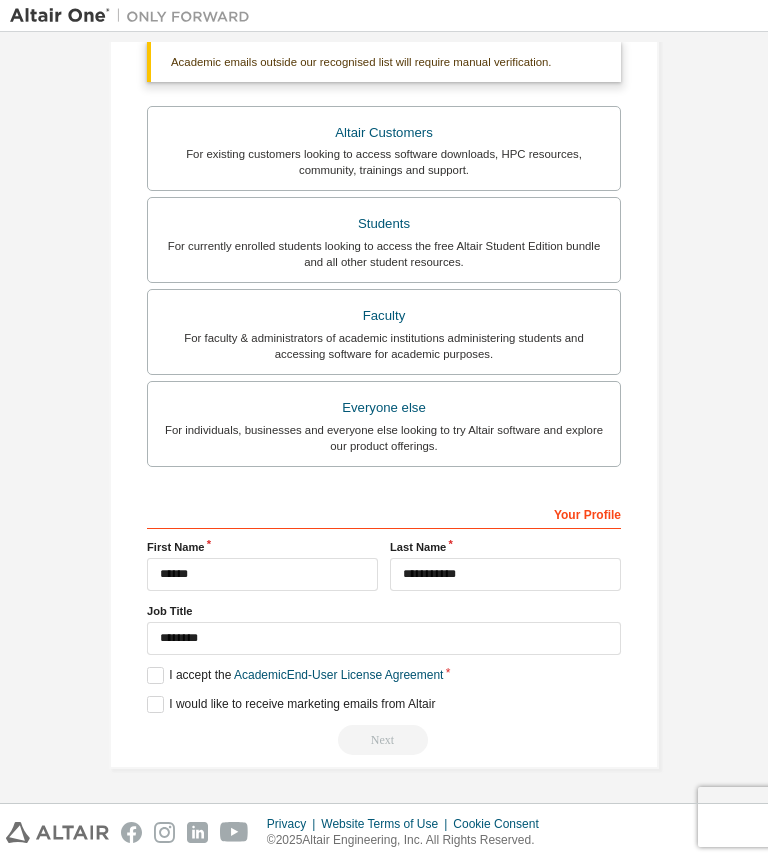 click on "Next" at bounding box center [384, 740] 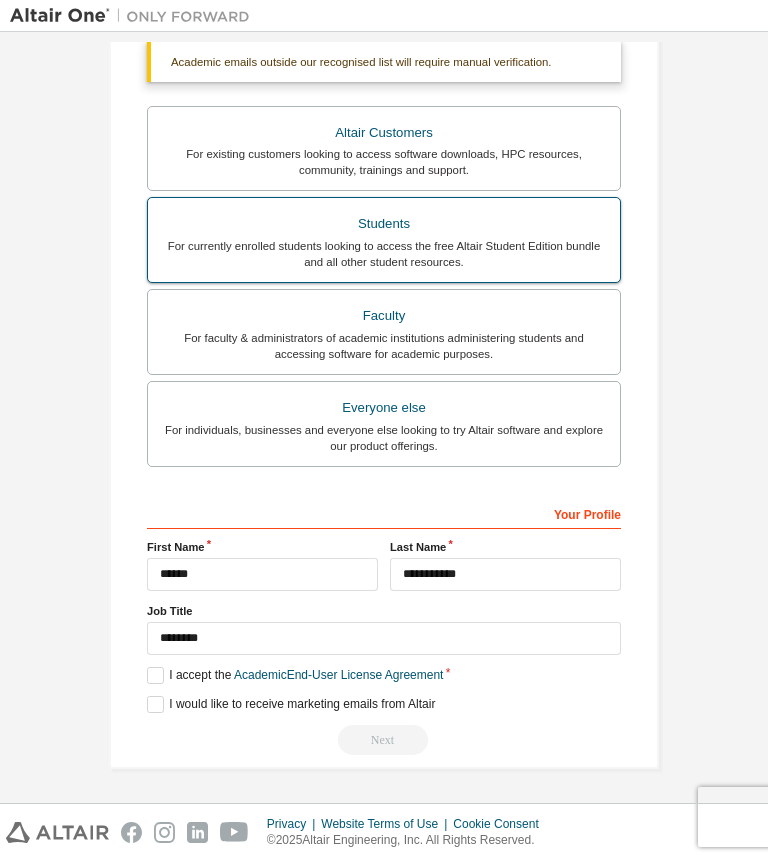 click on "For currently enrolled students looking to access the free Altair Student Edition bundle and all other student resources." at bounding box center [384, 254] 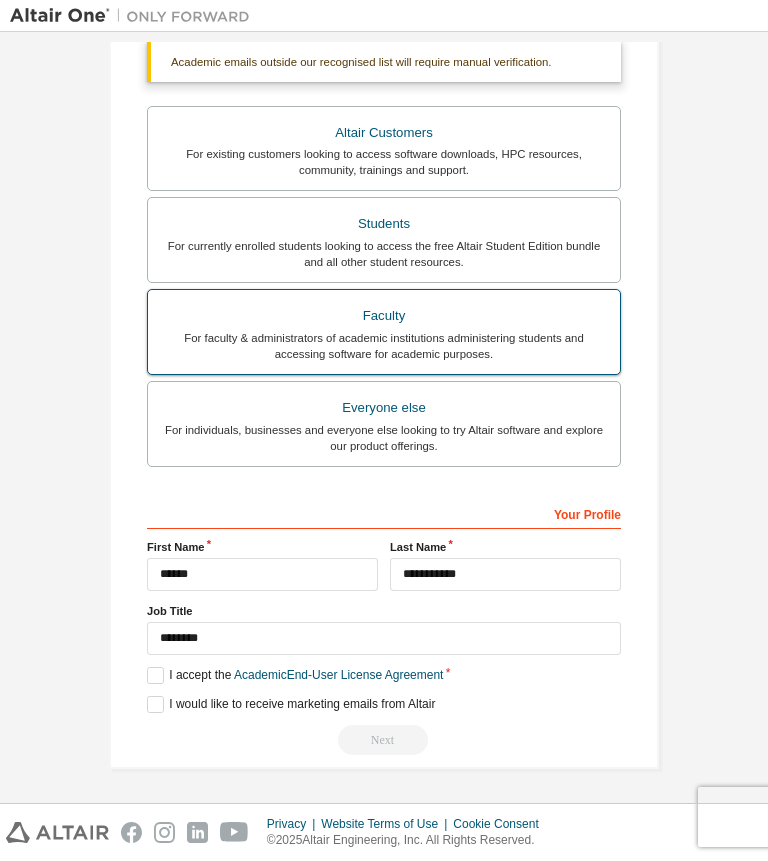 click on "Faculty" at bounding box center (384, 316) 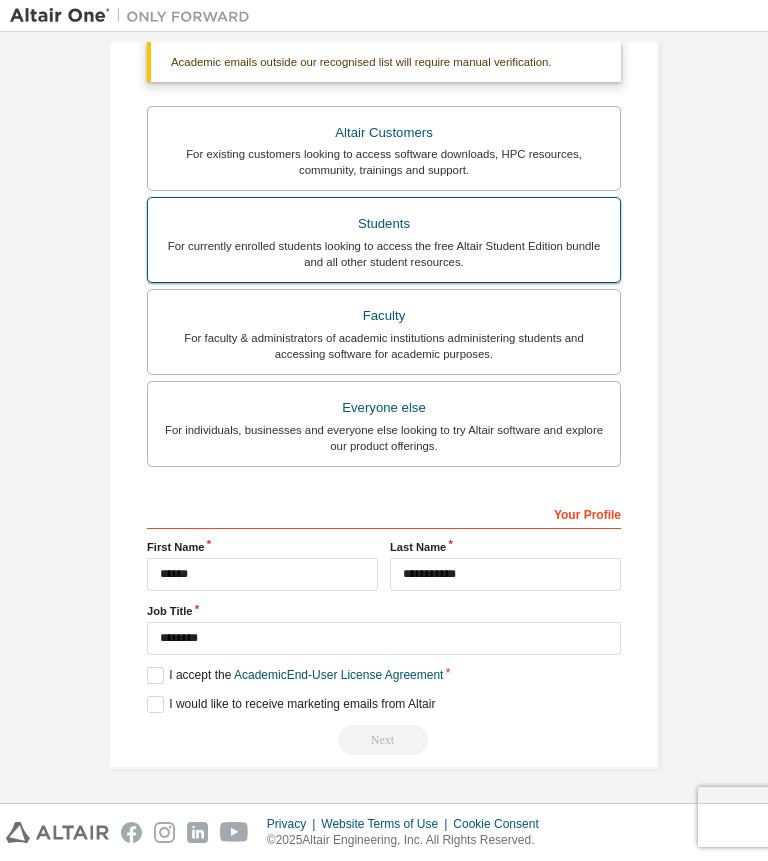 click on "For currently enrolled students looking to access the free Altair Student Edition bundle and all other student resources." at bounding box center (384, 254) 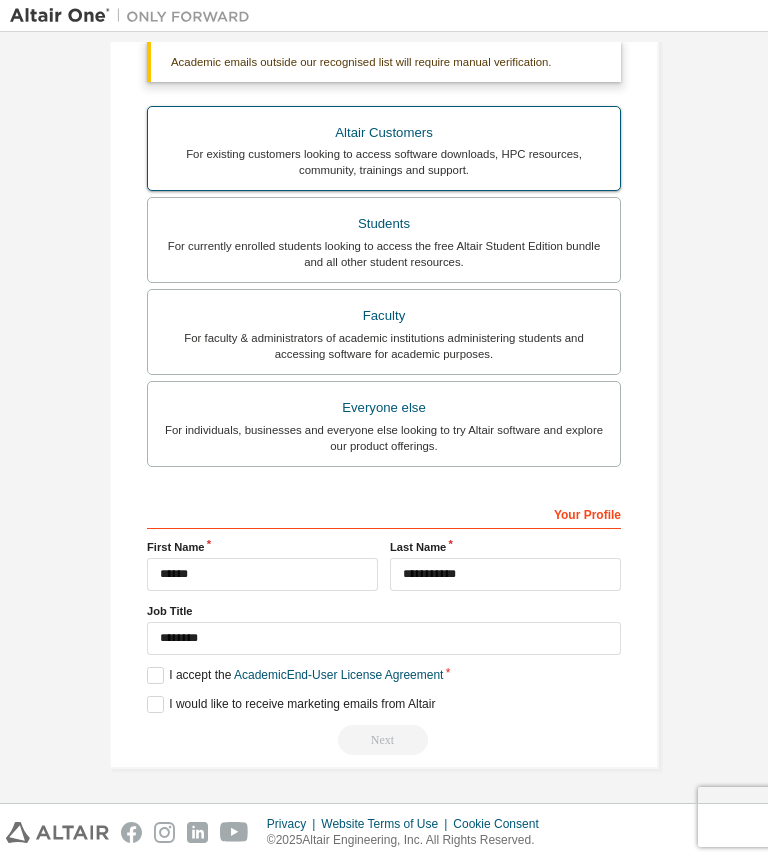 click on "For existing customers looking to access software downloads, HPC resources, community, trainings and support." at bounding box center [384, 162] 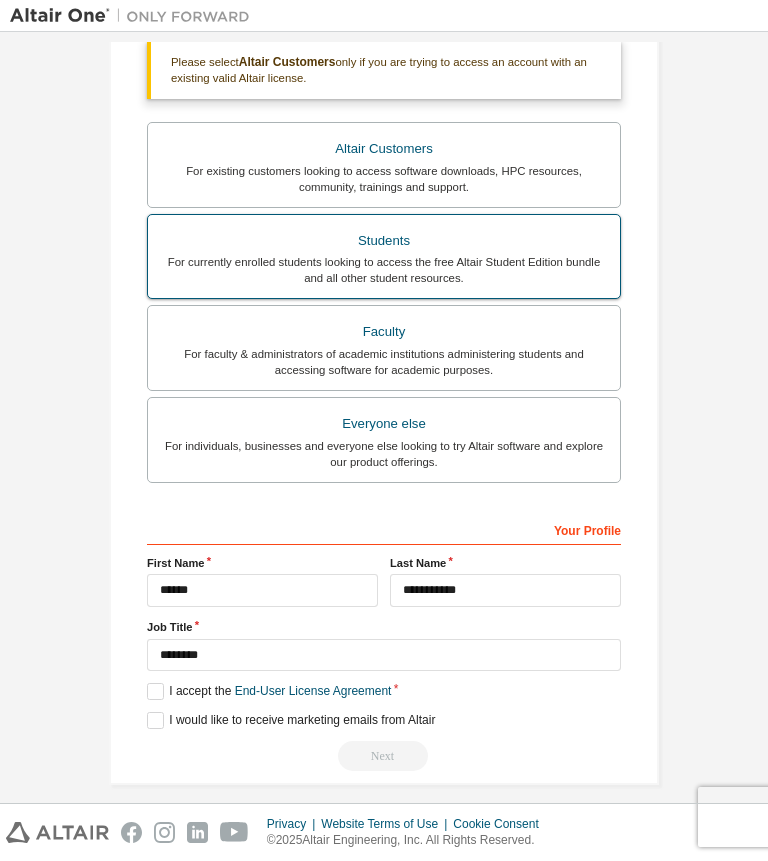 click on "Students" at bounding box center (384, 241) 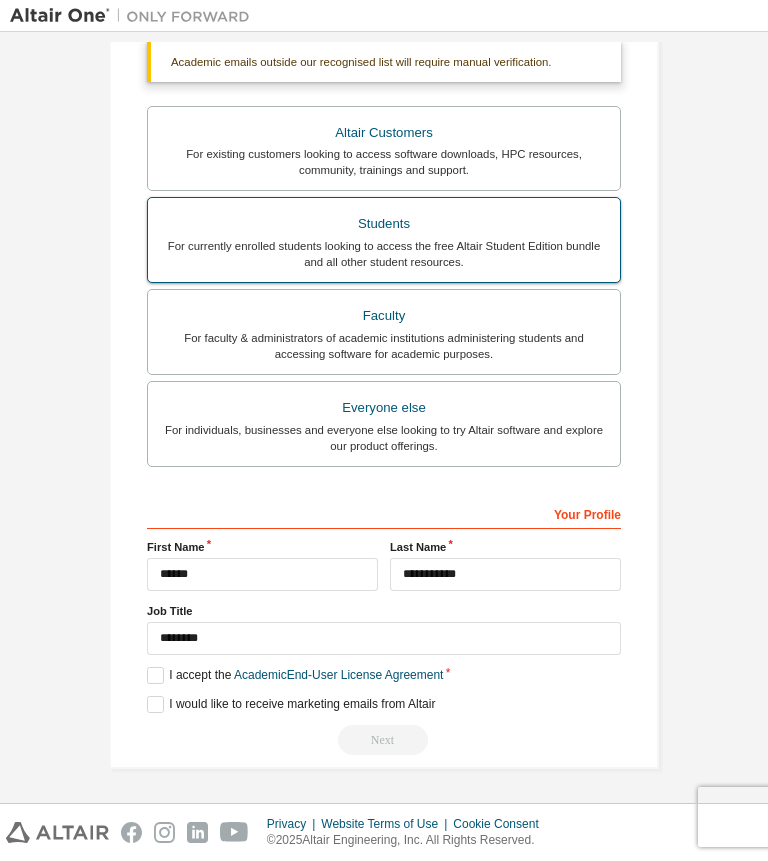 scroll, scrollTop: 0, scrollLeft: 0, axis: both 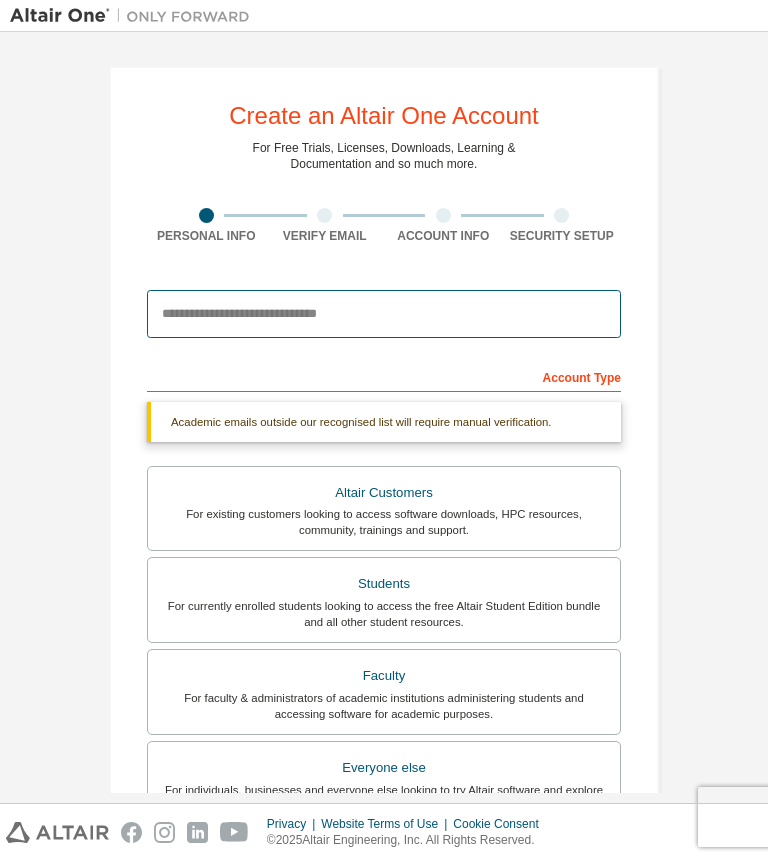 click at bounding box center [384, 314] 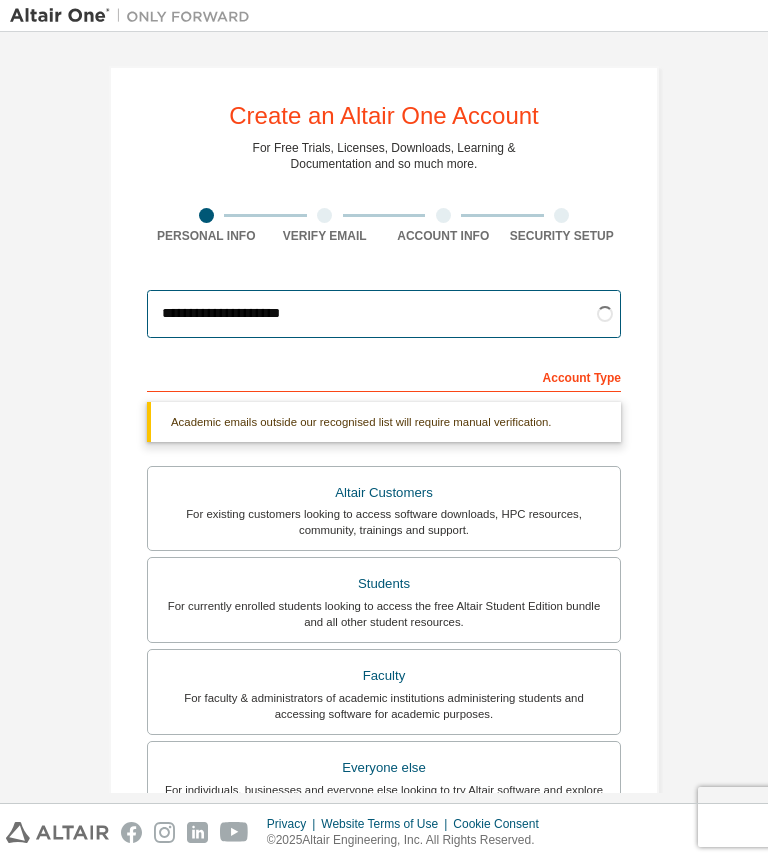 scroll, scrollTop: 360, scrollLeft: 0, axis: vertical 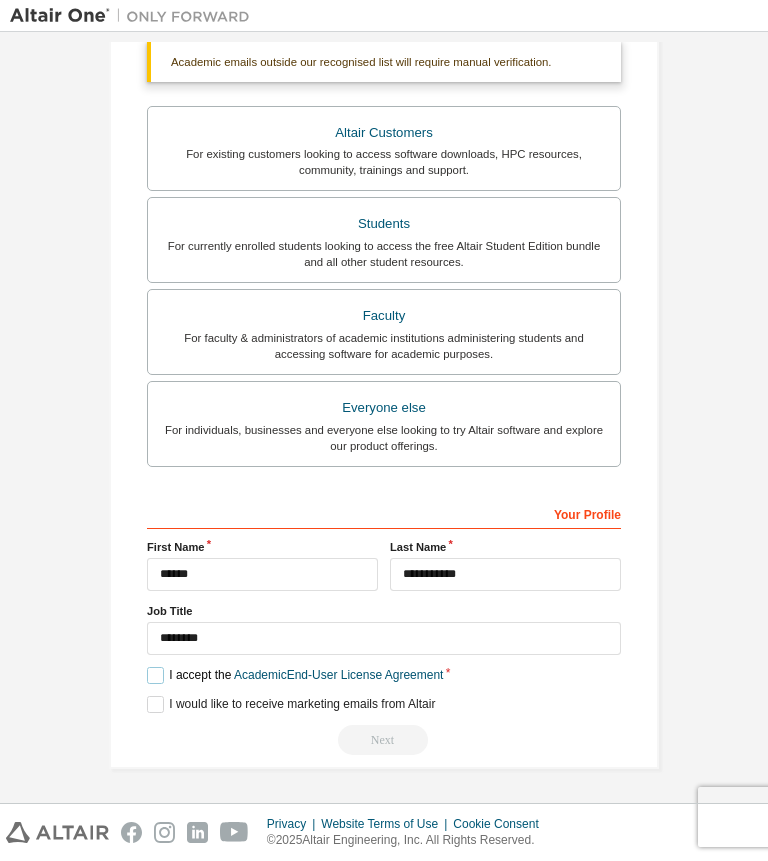 click on "I accept the   Academic   End-User License Agreement" at bounding box center (295, 675) 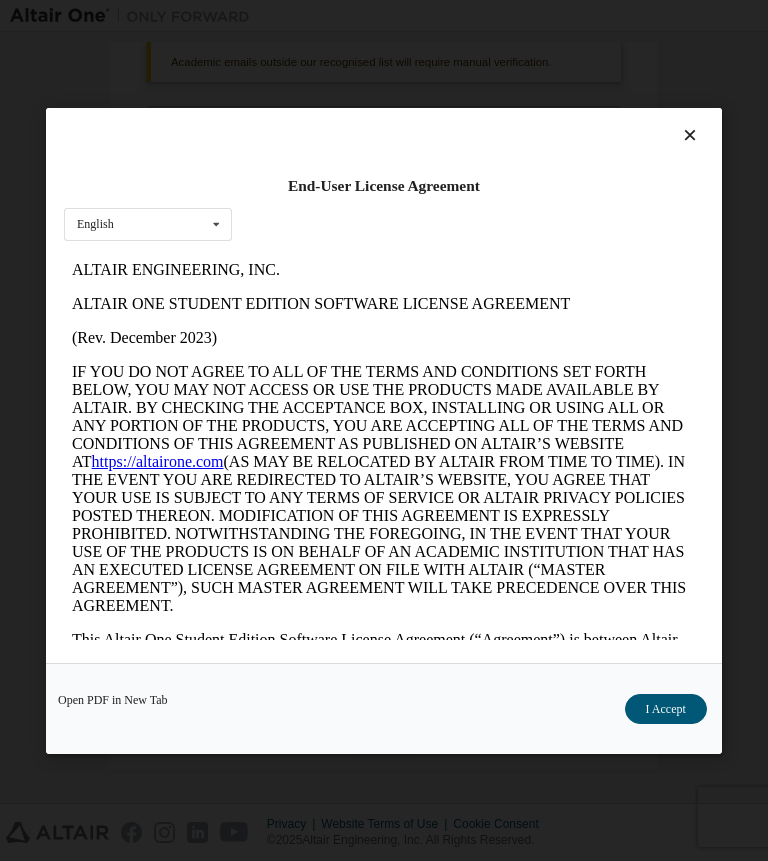 scroll, scrollTop: 0, scrollLeft: 0, axis: both 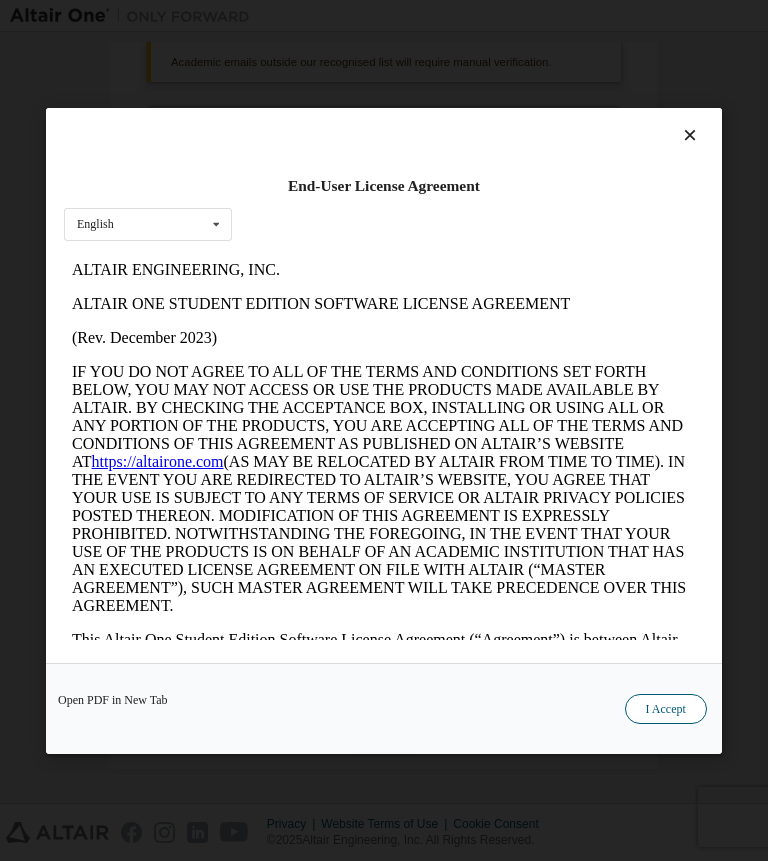 click on "I Accept" at bounding box center (666, 708) 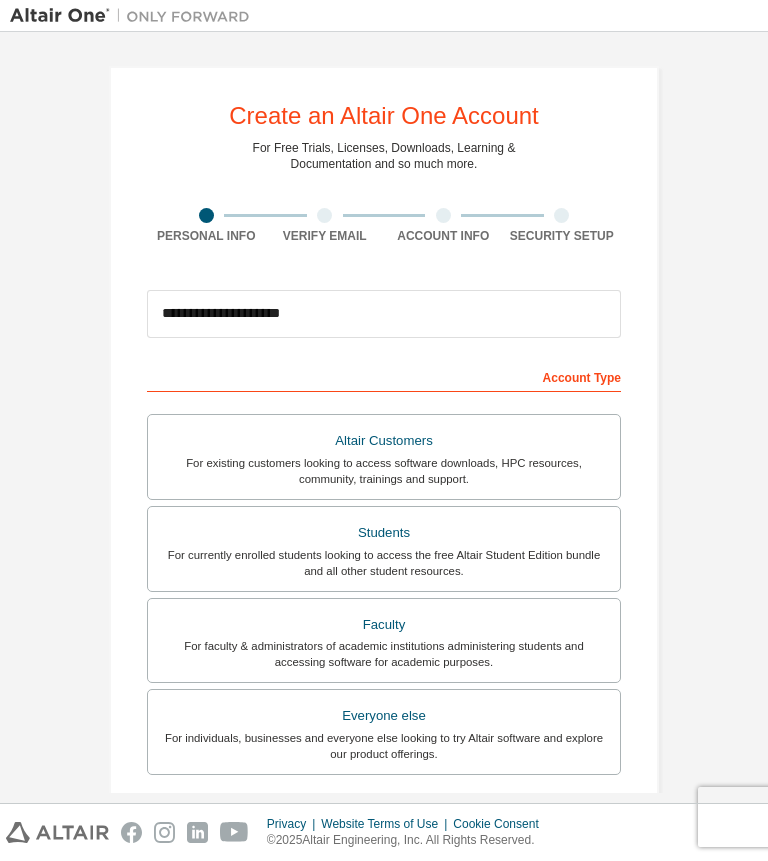 scroll, scrollTop: 308, scrollLeft: 0, axis: vertical 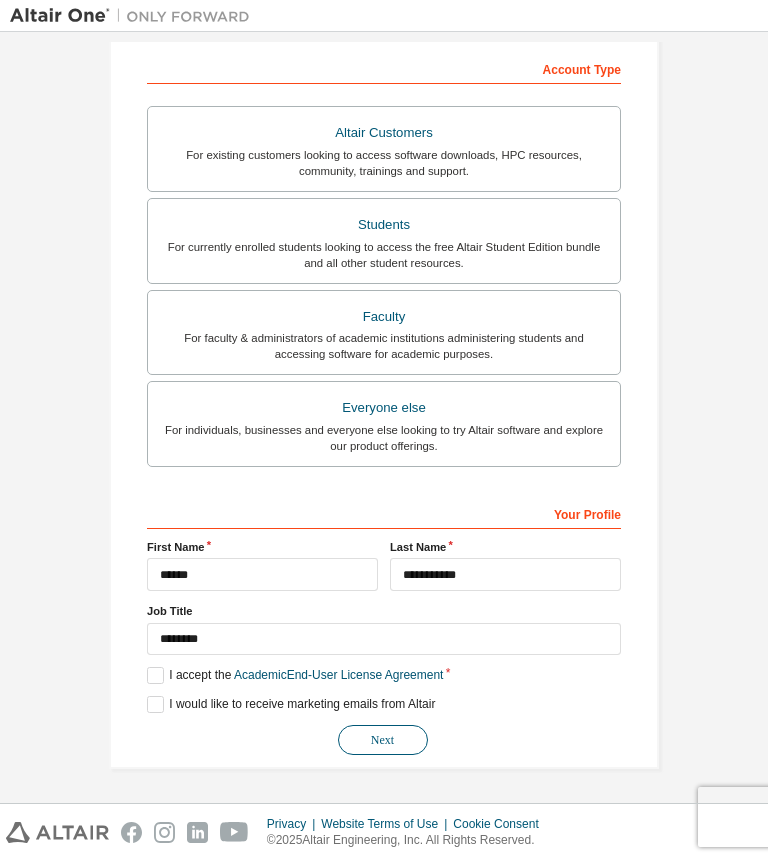 click on "Next" at bounding box center [383, 740] 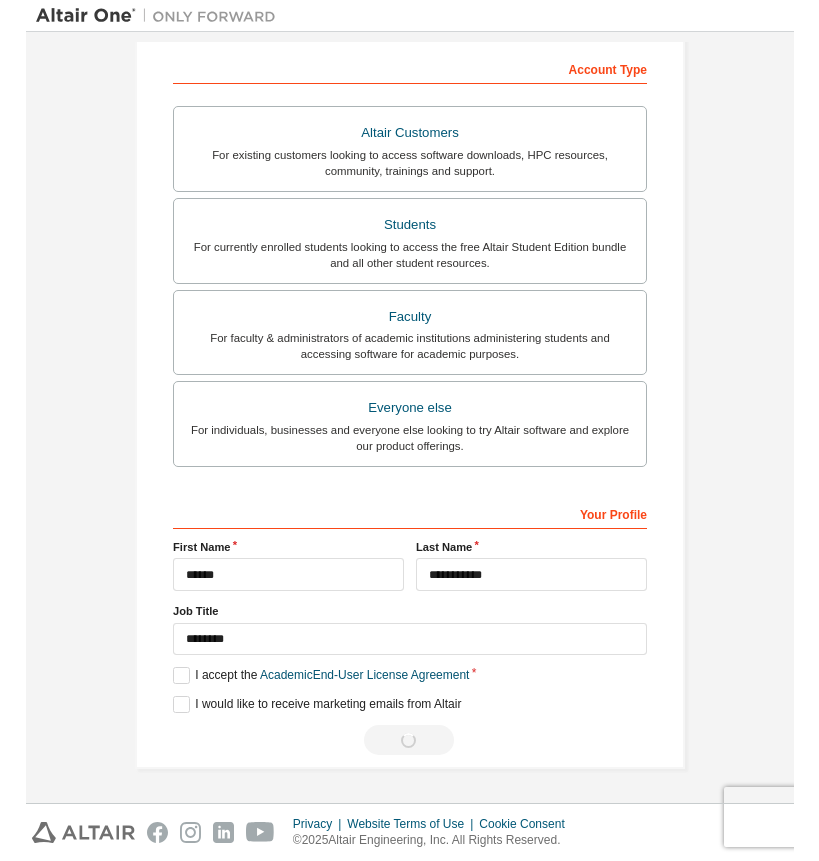 scroll, scrollTop: 0, scrollLeft: 0, axis: both 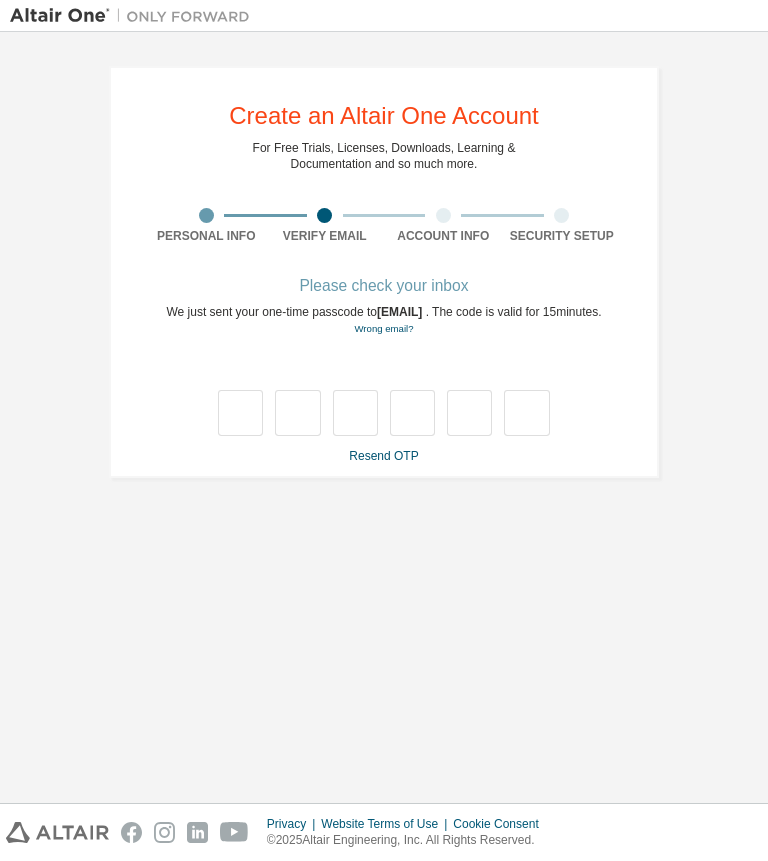 type on "*" 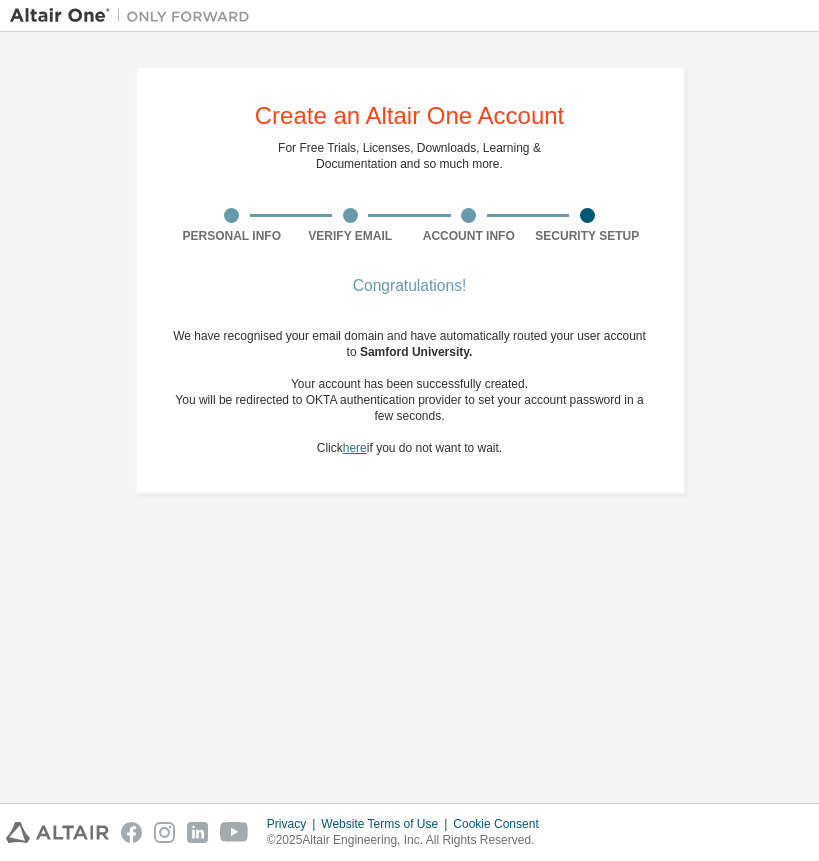 click on "here" at bounding box center [355, 448] 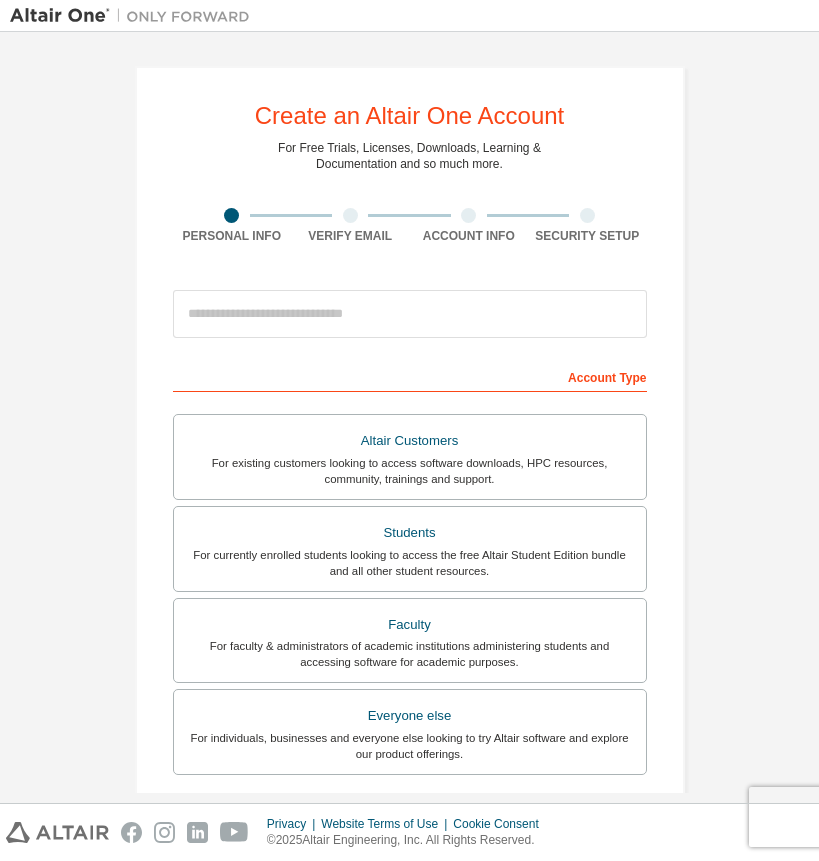 scroll, scrollTop: 0, scrollLeft: 0, axis: both 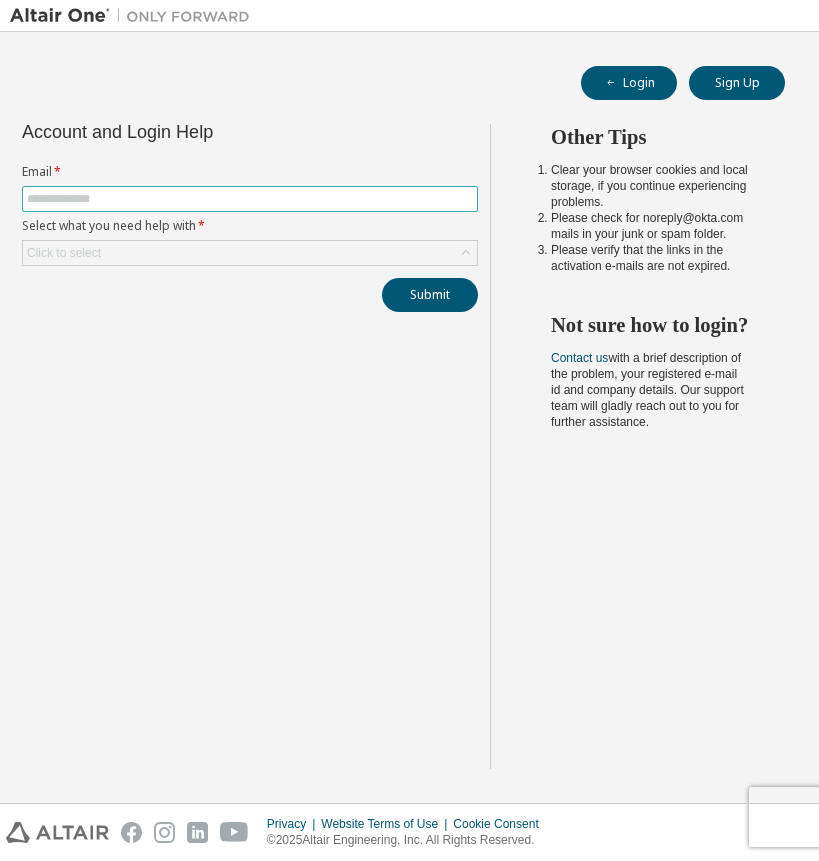 click at bounding box center [250, 199] 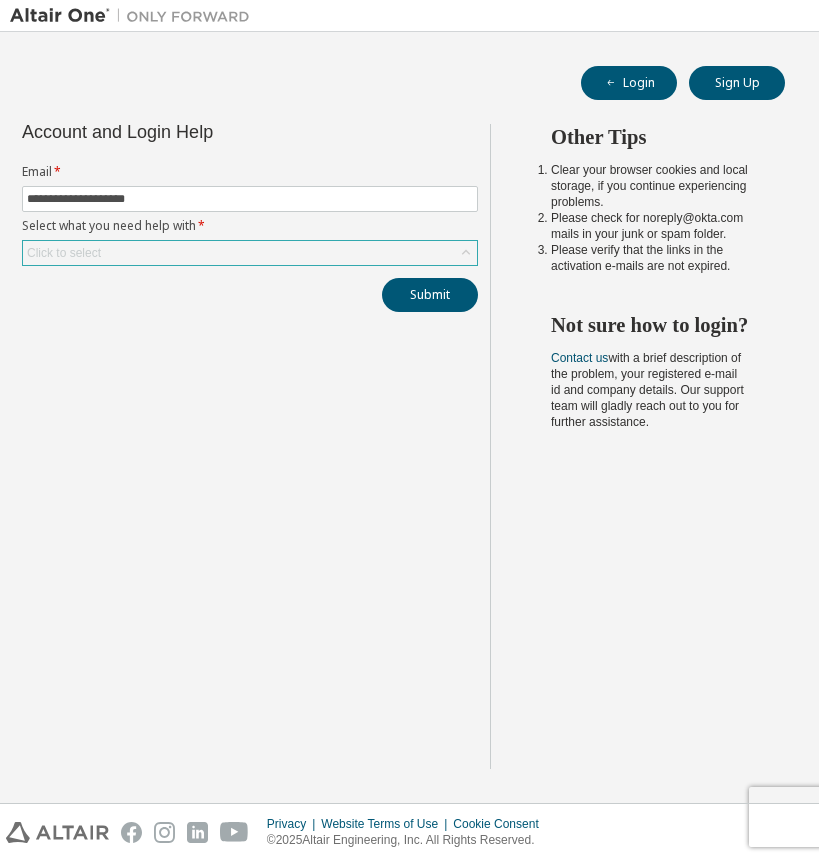 click on "Click to select" at bounding box center (250, 253) 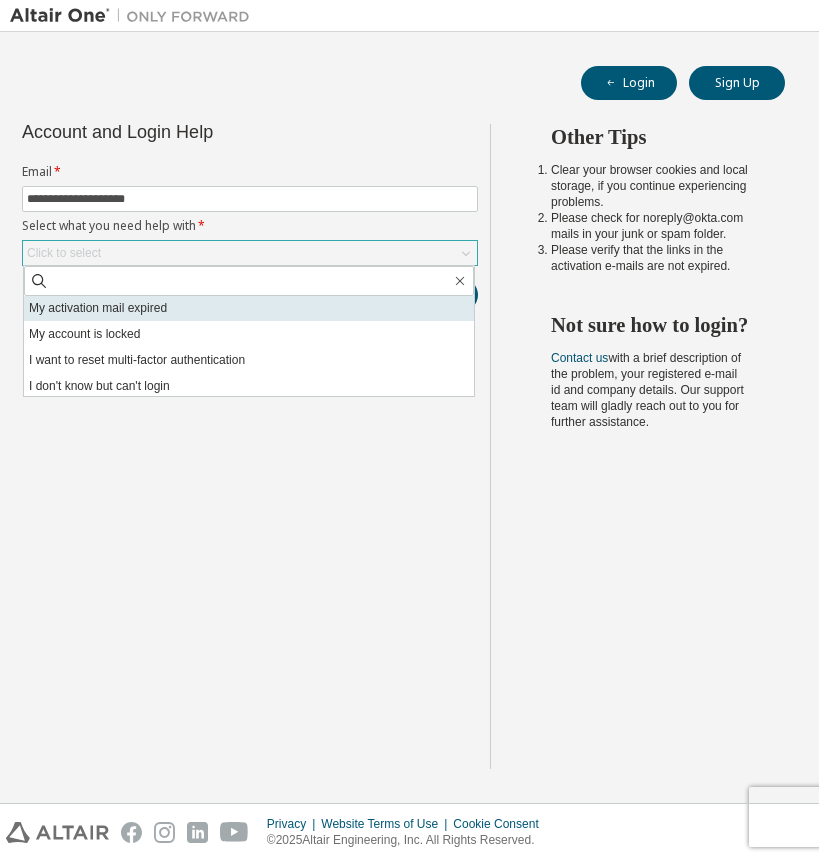 scroll, scrollTop: 56, scrollLeft: 0, axis: vertical 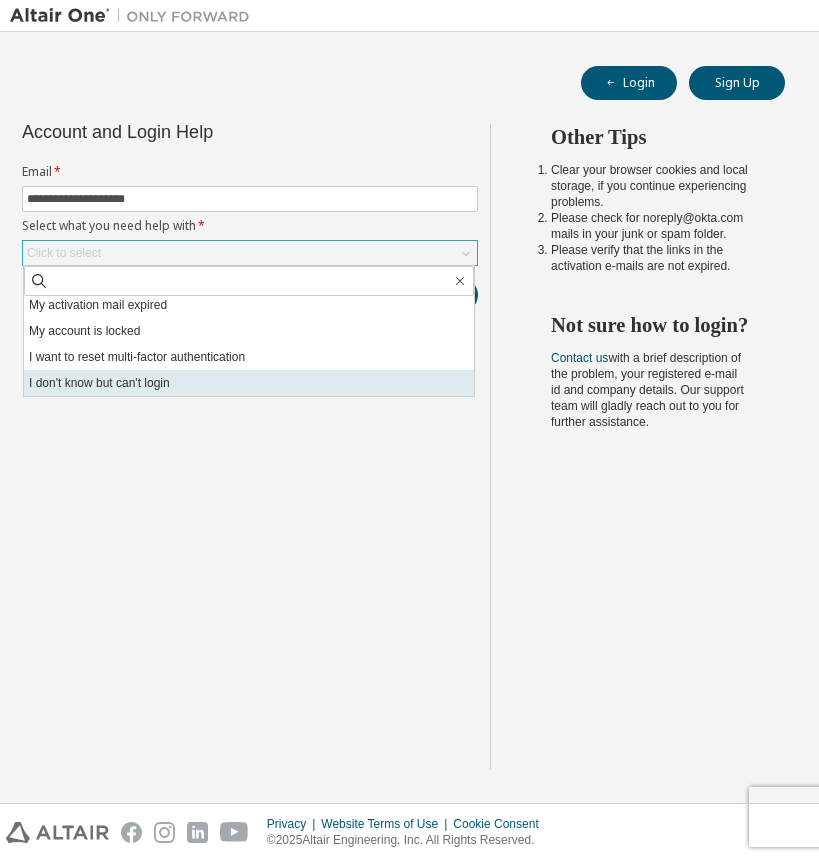 click on "I don't know but can't login" at bounding box center (249, 383) 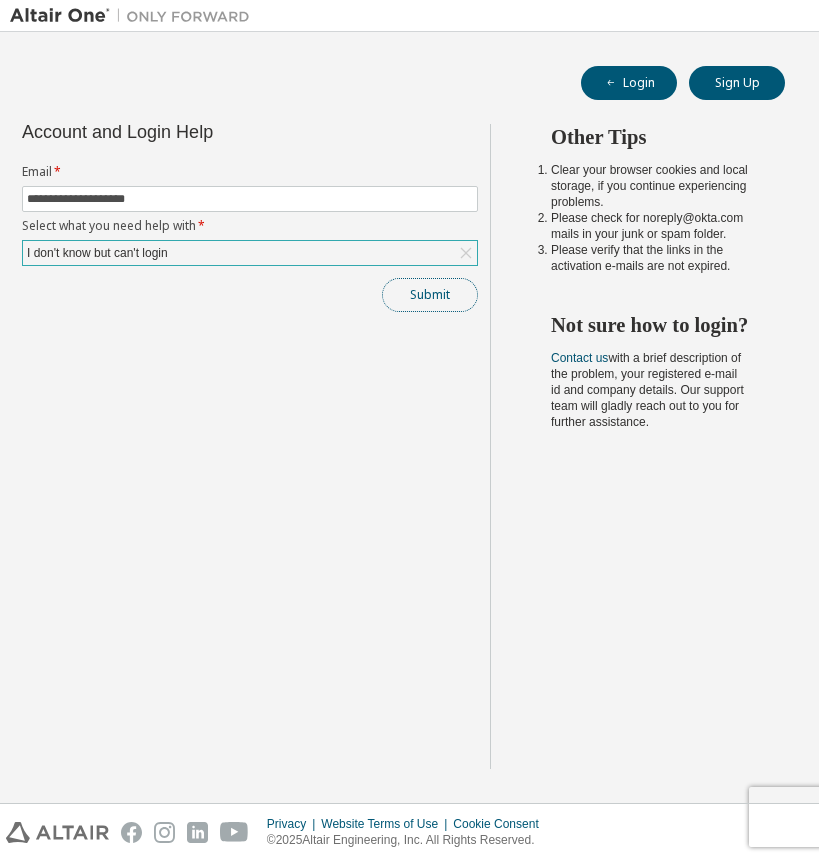 click on "Submit" at bounding box center (430, 295) 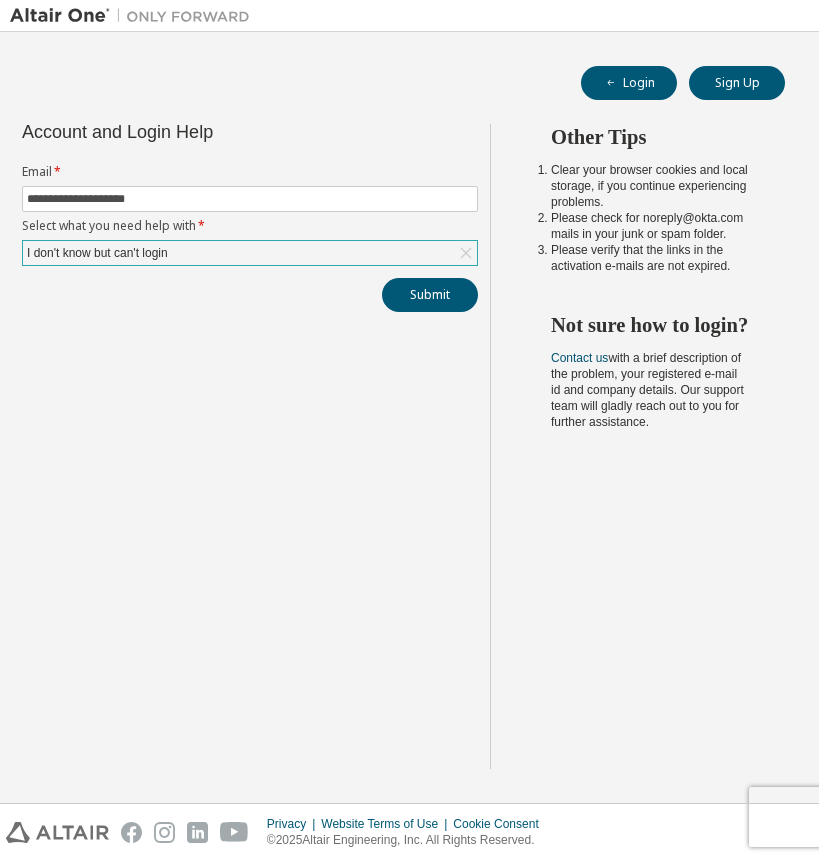 click on "**********" at bounding box center (409, 417) 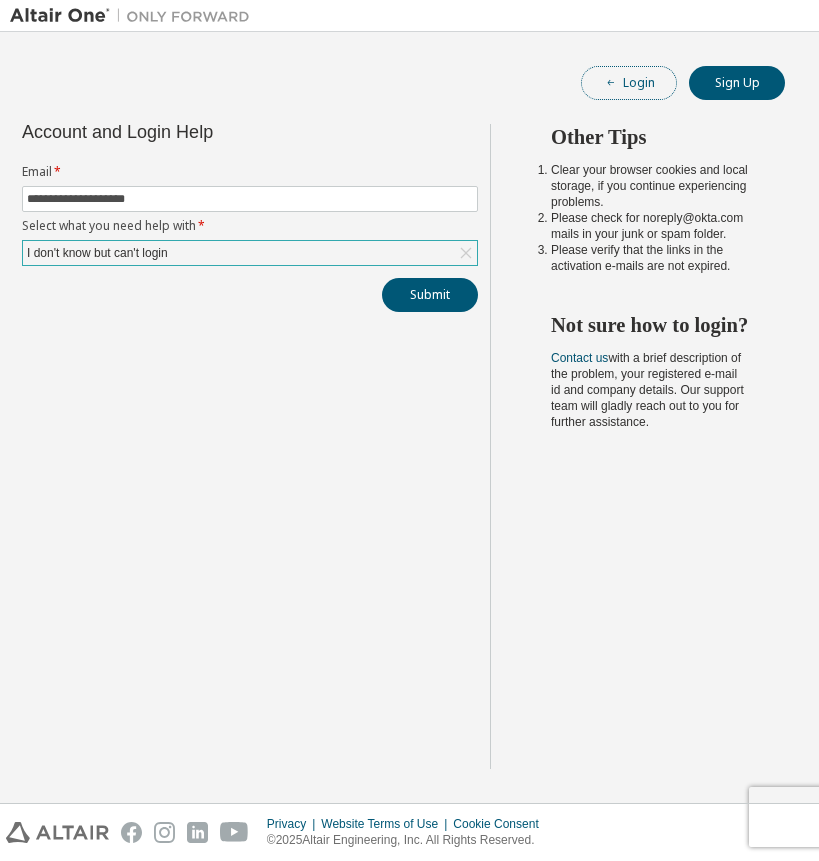 click on "Login" at bounding box center (629, 83) 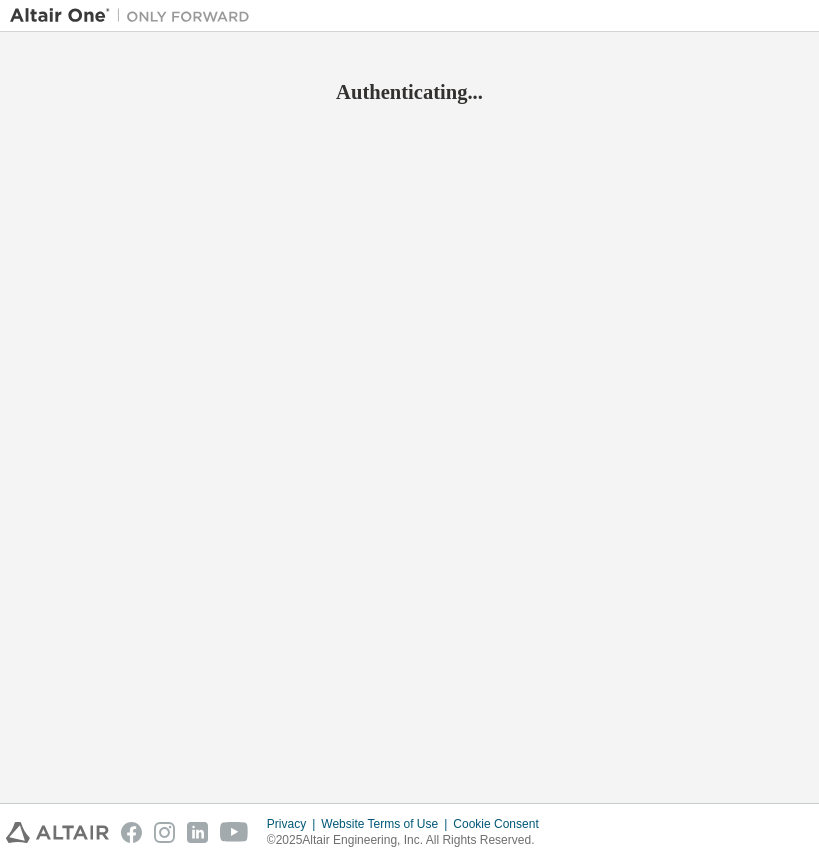 scroll, scrollTop: 0, scrollLeft: 0, axis: both 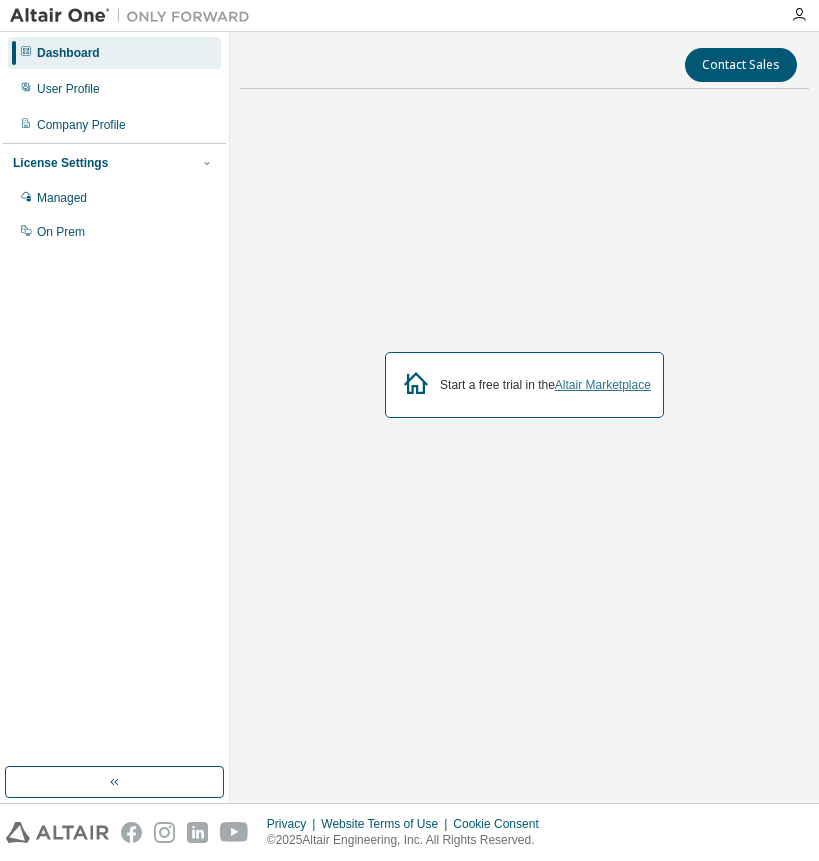 click on "Altair Marketplace" at bounding box center (603, 385) 